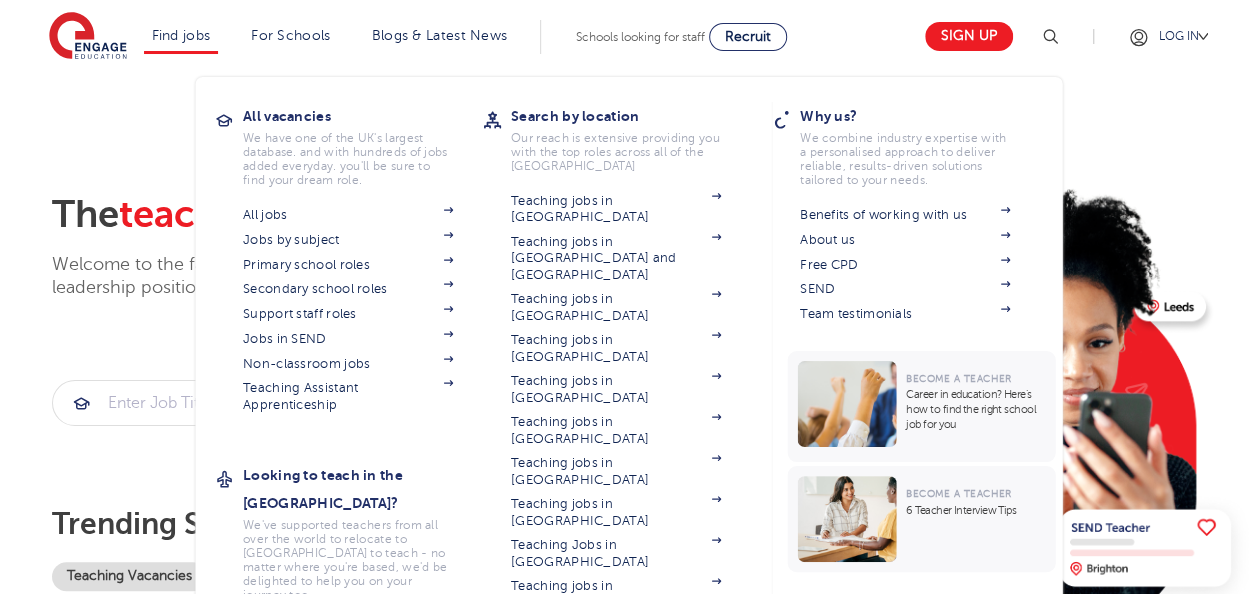 scroll, scrollTop: 132, scrollLeft: 0, axis: vertical 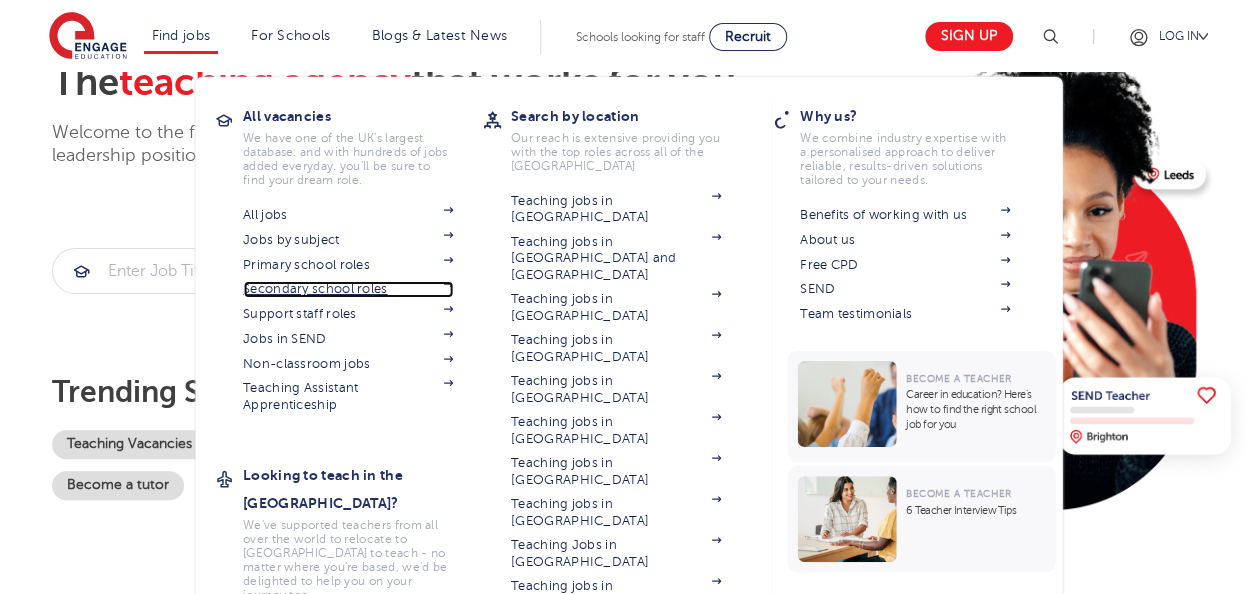 click on "Secondary school roles" at bounding box center (348, 289) 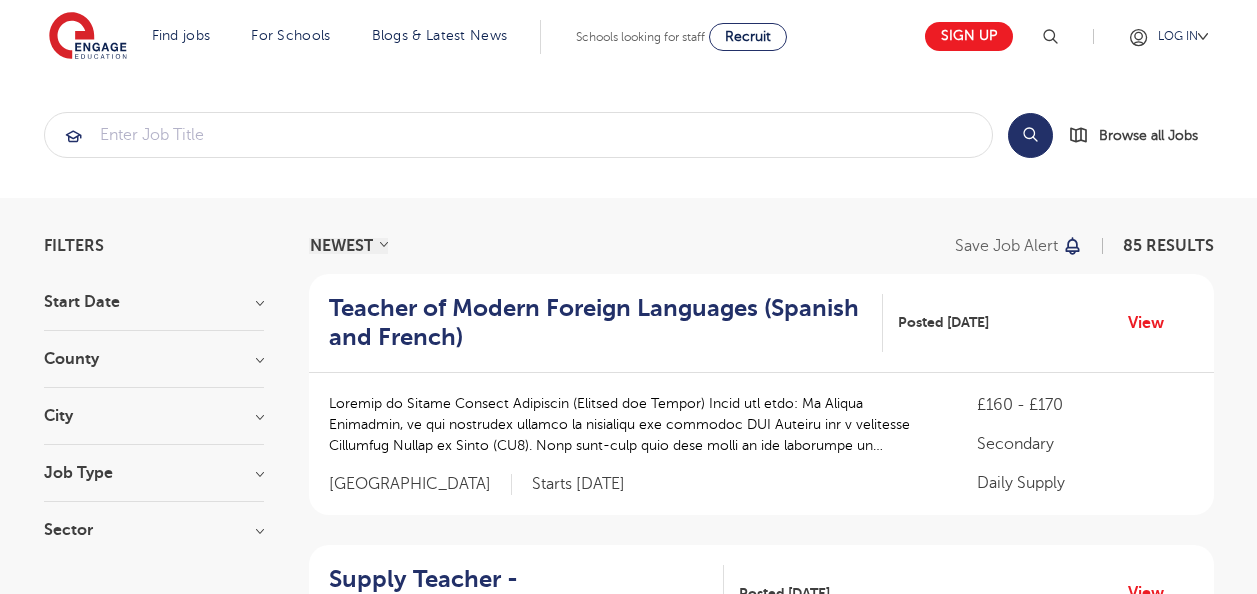 scroll, scrollTop: 61, scrollLeft: 0, axis: vertical 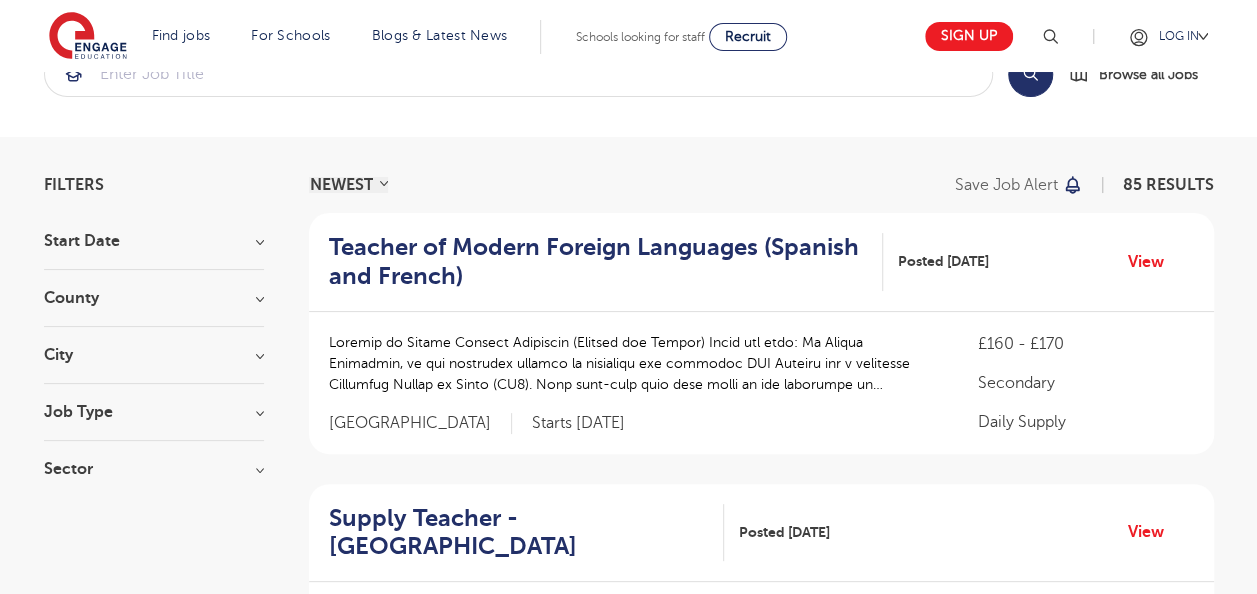 click on "Filters Start Date     September   81       [DATE]       [DATE]   Show more County     [GEOGRAPHIC_DATA]   17       [GEOGRAPHIC_DATA]   10       [GEOGRAPHIC_DATA]   10       [GEOGRAPHIC_DATA]   8       [GEOGRAPHIC_DATA] & Hove   7   Show more City     [GEOGRAPHIC_DATA]   17       [GEOGRAPHIC_DATA]   10       [GEOGRAPHIC_DATA]   7       [GEOGRAPHIC_DATA]   5       [GEOGRAPHIC_DATA]   4   Show more Job Type     Long Term   46       Daily Supply   23       Permanent   8       Support Services   7       SEND   1   Sector     Short Term   217       Primary   111       Long Term   88       Secondary   85       All Through   31   Show more
Cancel
View Results
NEWEST OLDEST
Save job alert
85 RESULTS
Teacher of Modern Foreign Languages (Spanish and French)
Posted [DATE]
View
£160 - £170 «" at bounding box center [629, 1558] 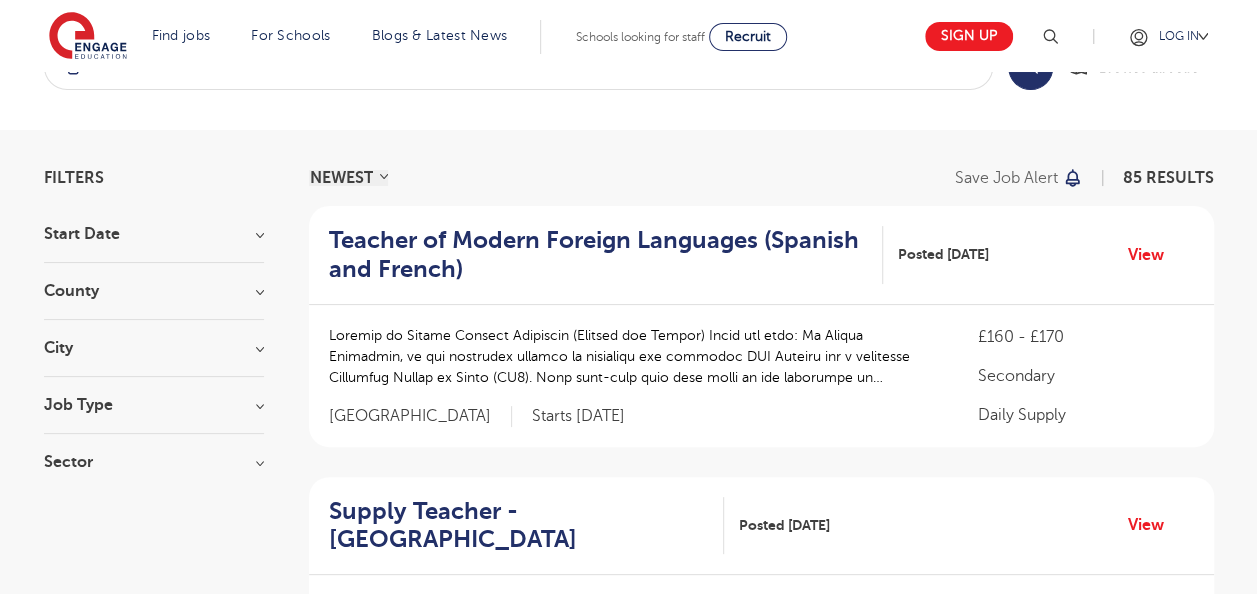 scroll, scrollTop: 69, scrollLeft: 0, axis: vertical 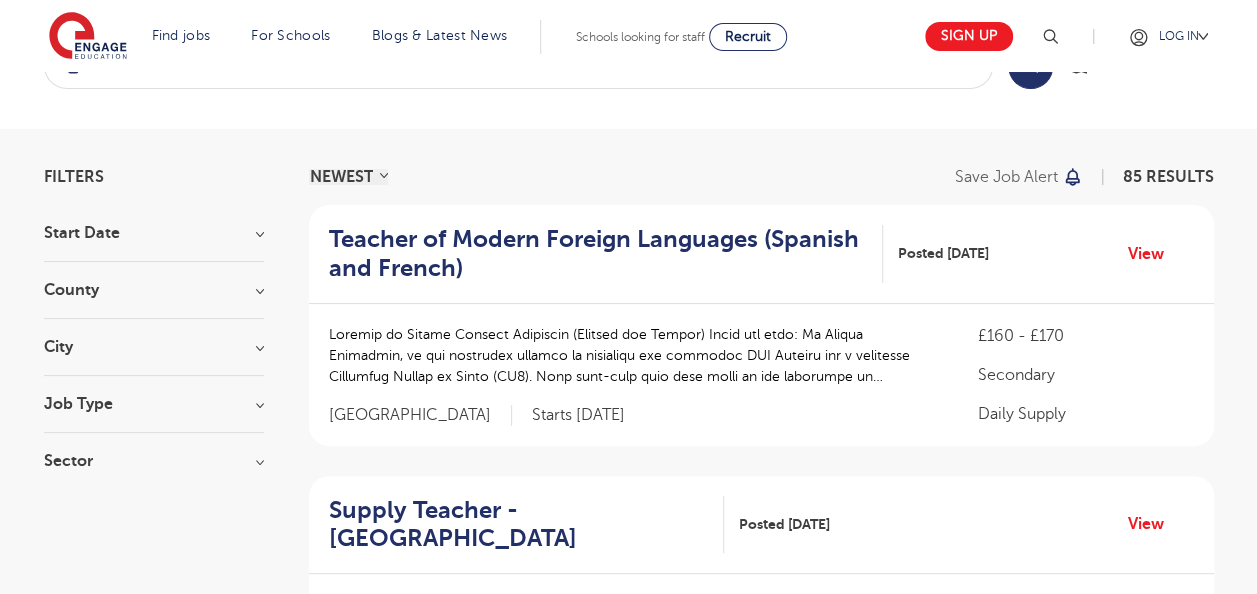 click on "County     Leeds   17       Bradford   10       West Sussex   10       East Sussex   8       Brighton & Hove   7   Show more" at bounding box center [154, 300] 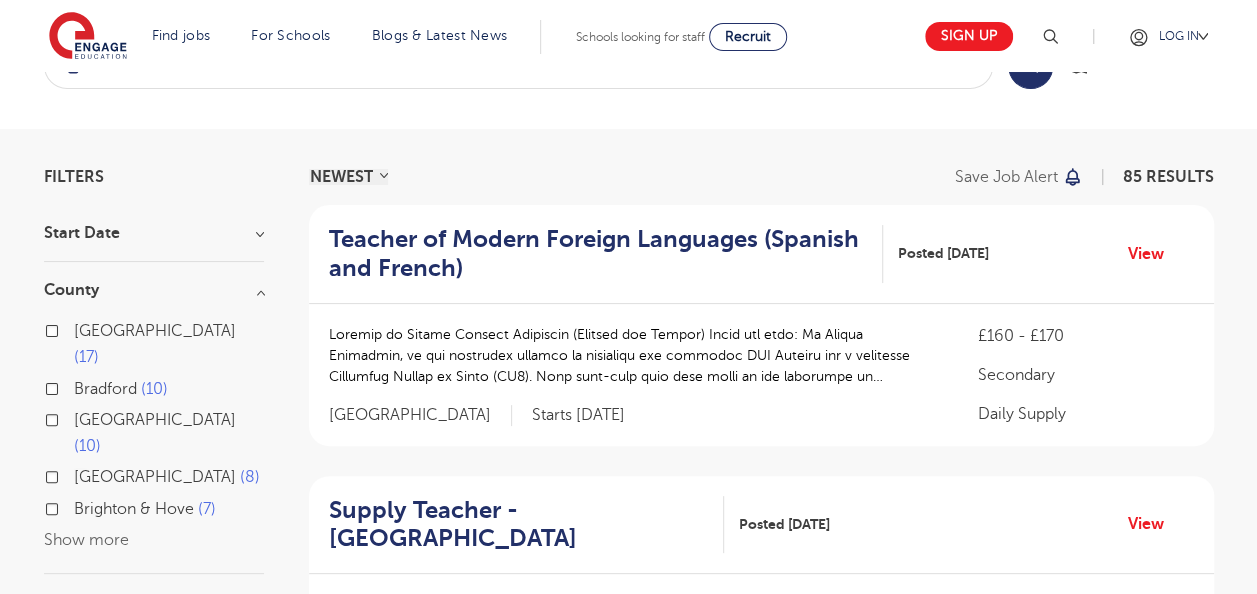 click on "Show more" at bounding box center (86, 540) 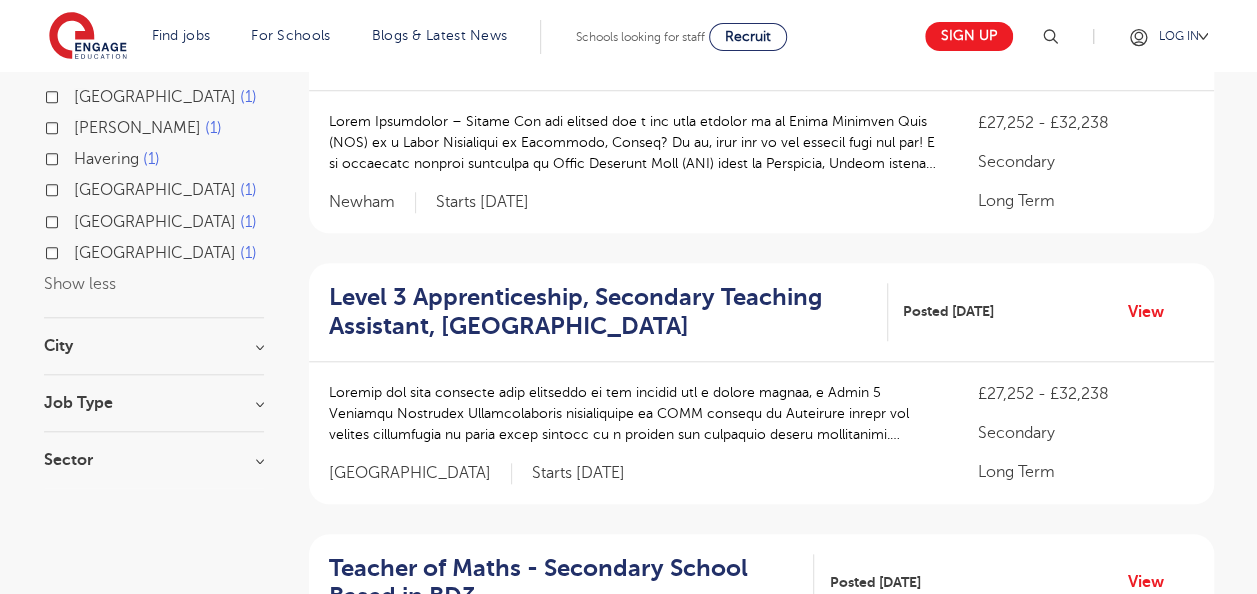 scroll, scrollTop: 795, scrollLeft: 0, axis: vertical 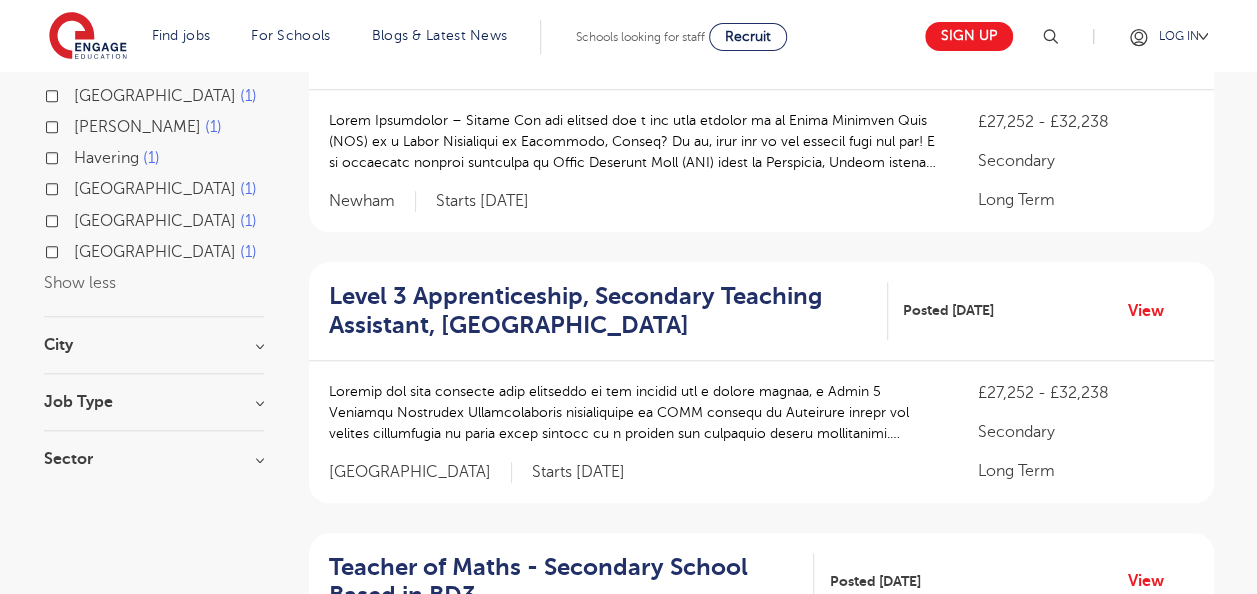 click on "City" at bounding box center [154, 345] 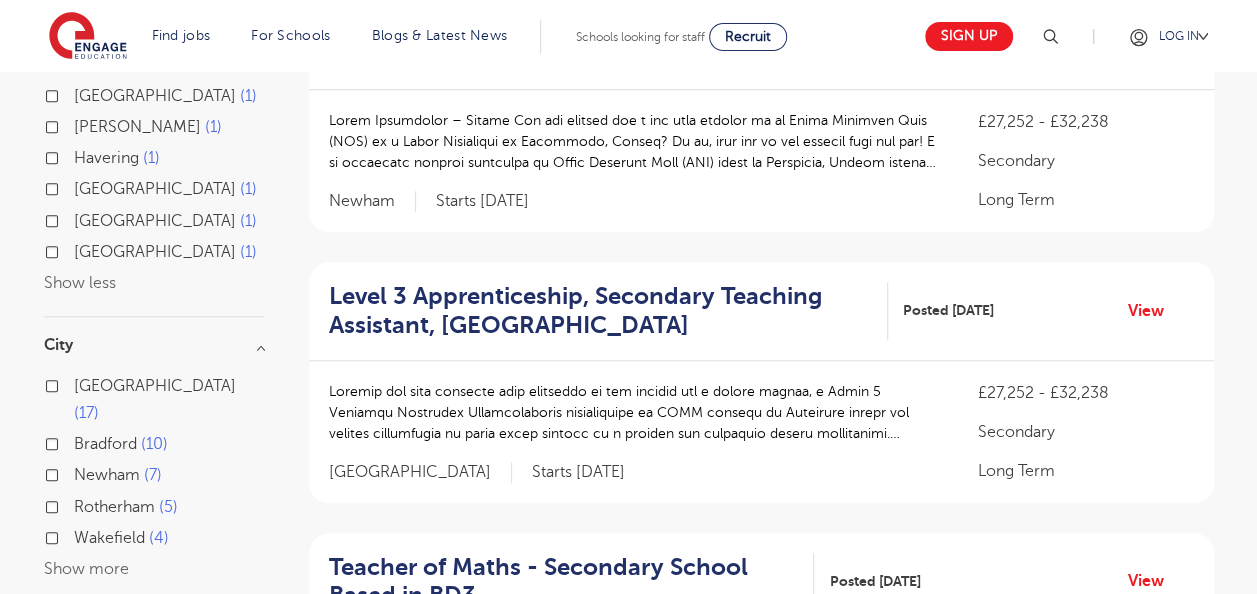 click on "Show more" at bounding box center (86, 569) 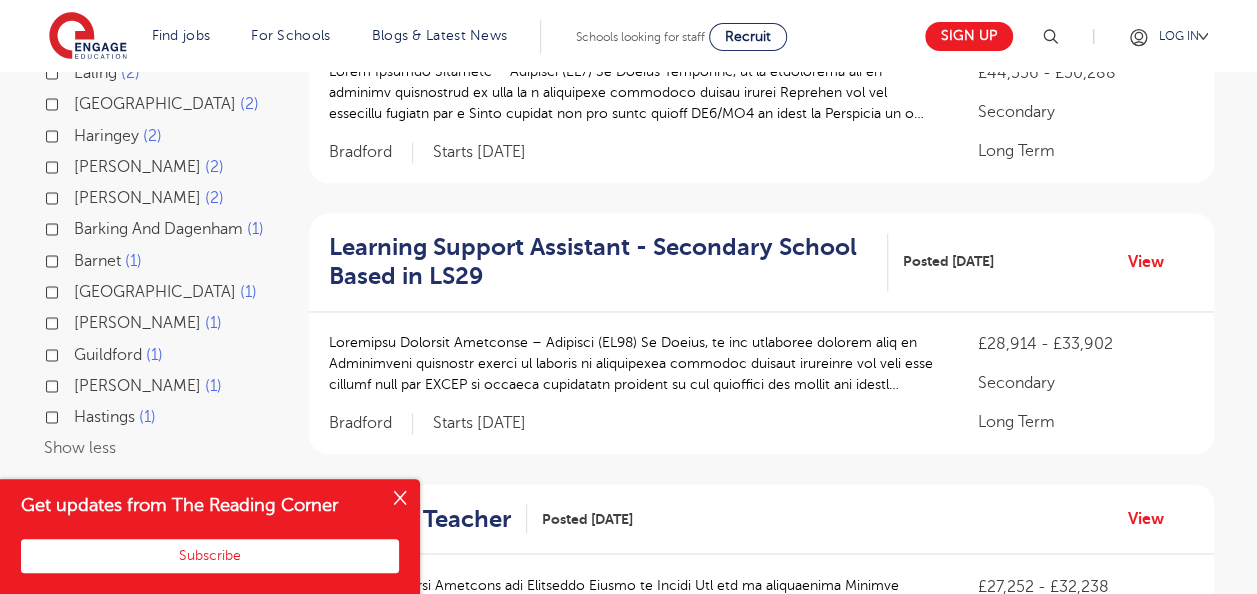scroll, scrollTop: 1386, scrollLeft: 0, axis: vertical 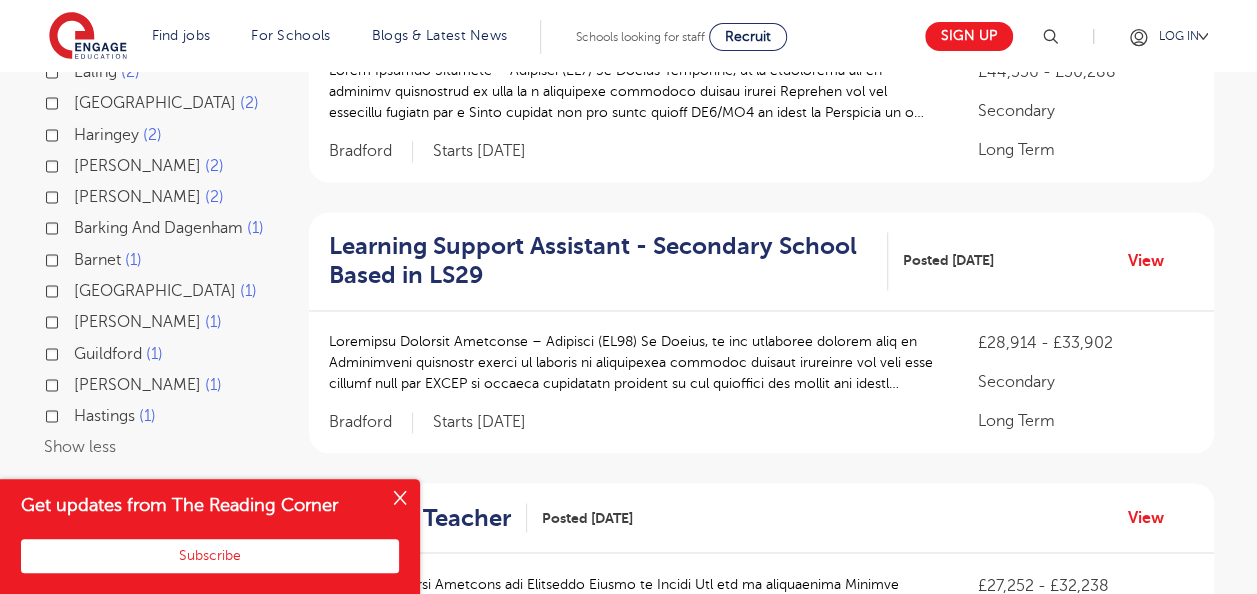 click at bounding box center [400, 499] 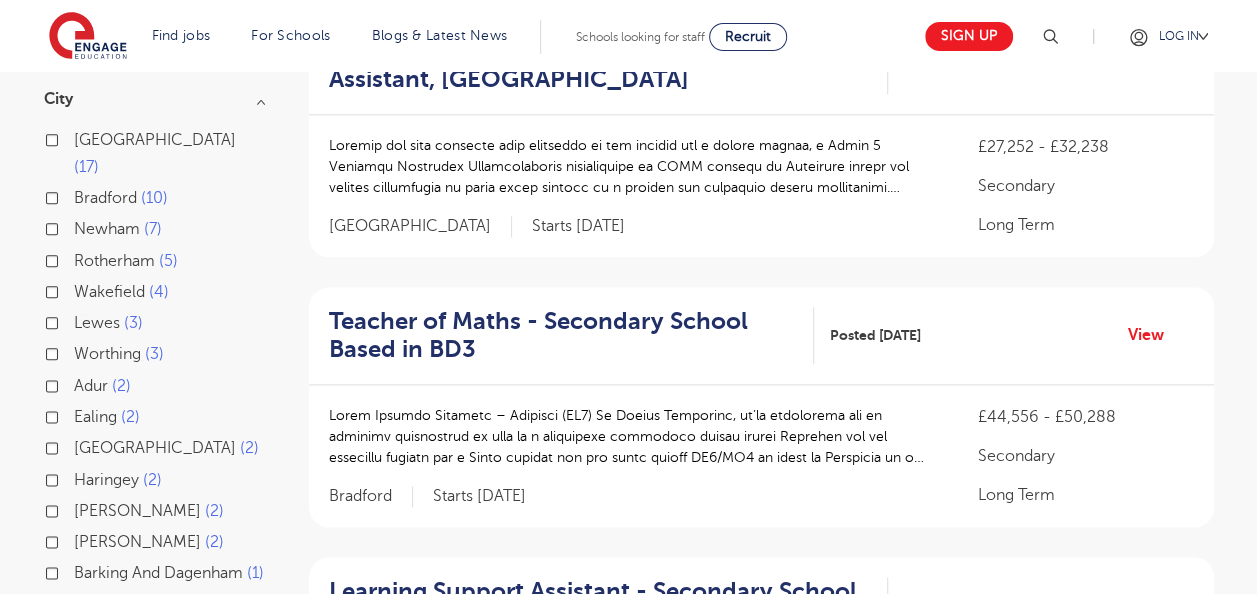 scroll, scrollTop: 1038, scrollLeft: 0, axis: vertical 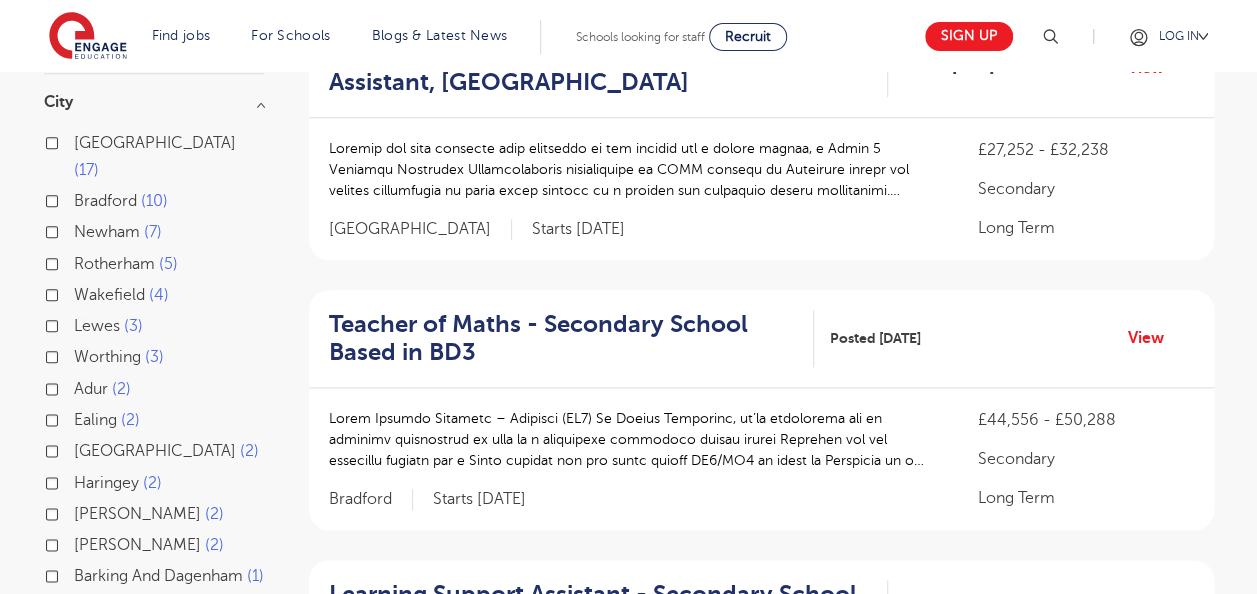 click on "Wakefield   4" at bounding box center [121, 295] 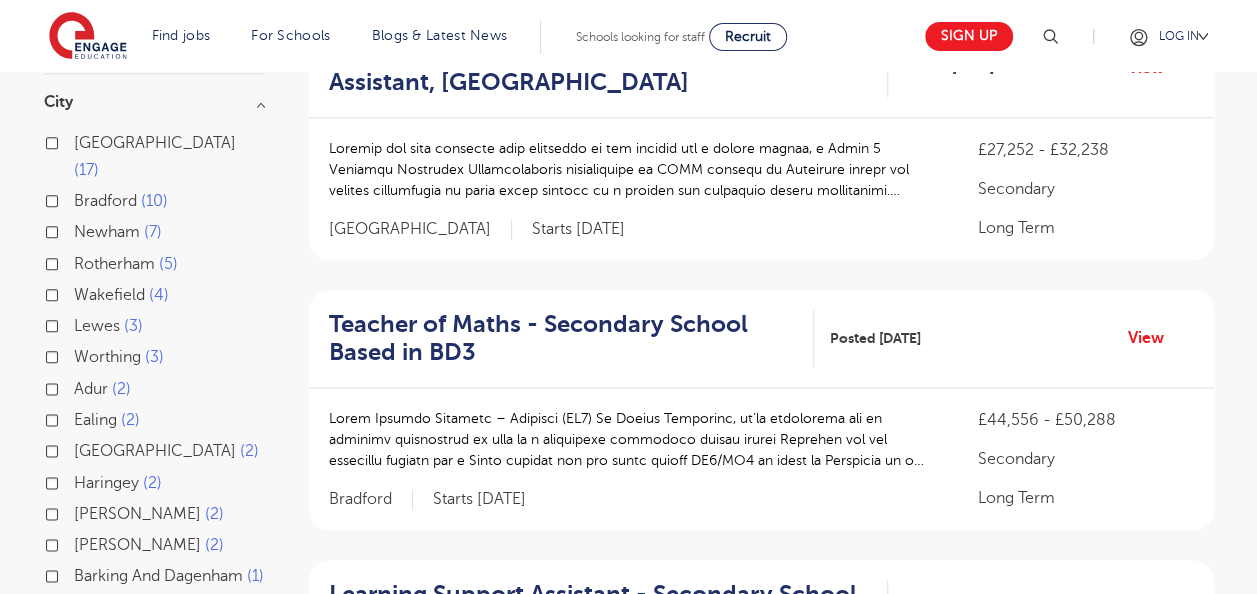 click on "Wakefield   4" at bounding box center [80, 292] 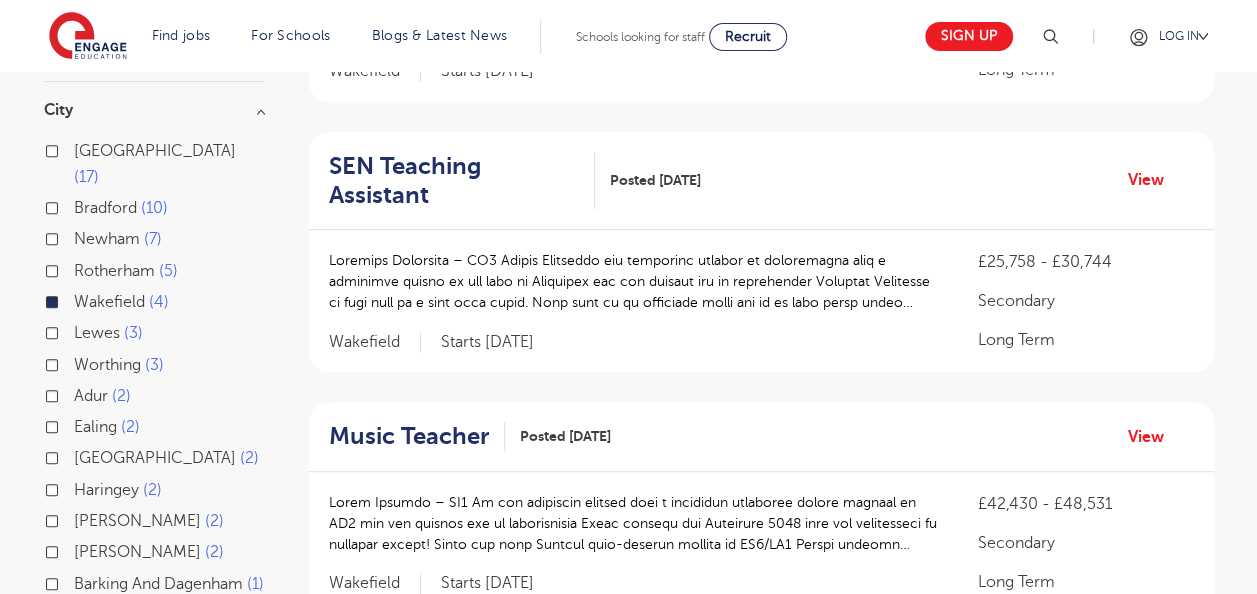 scroll, scrollTop: 381, scrollLeft: 0, axis: vertical 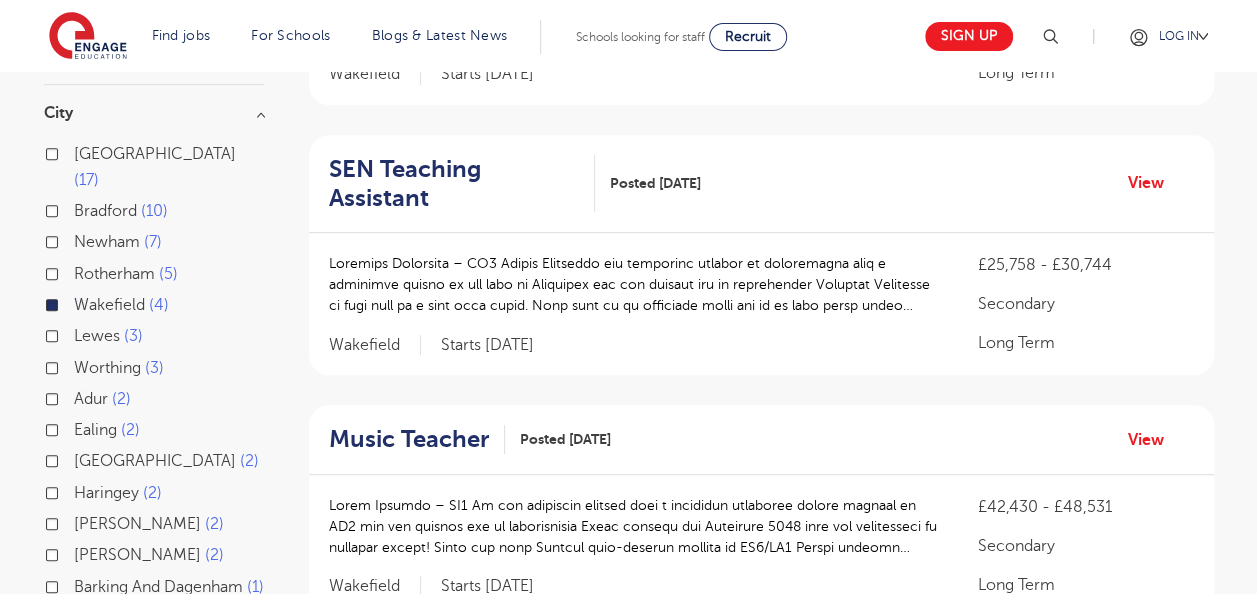 click on "Bradford   10" at bounding box center (154, 213) 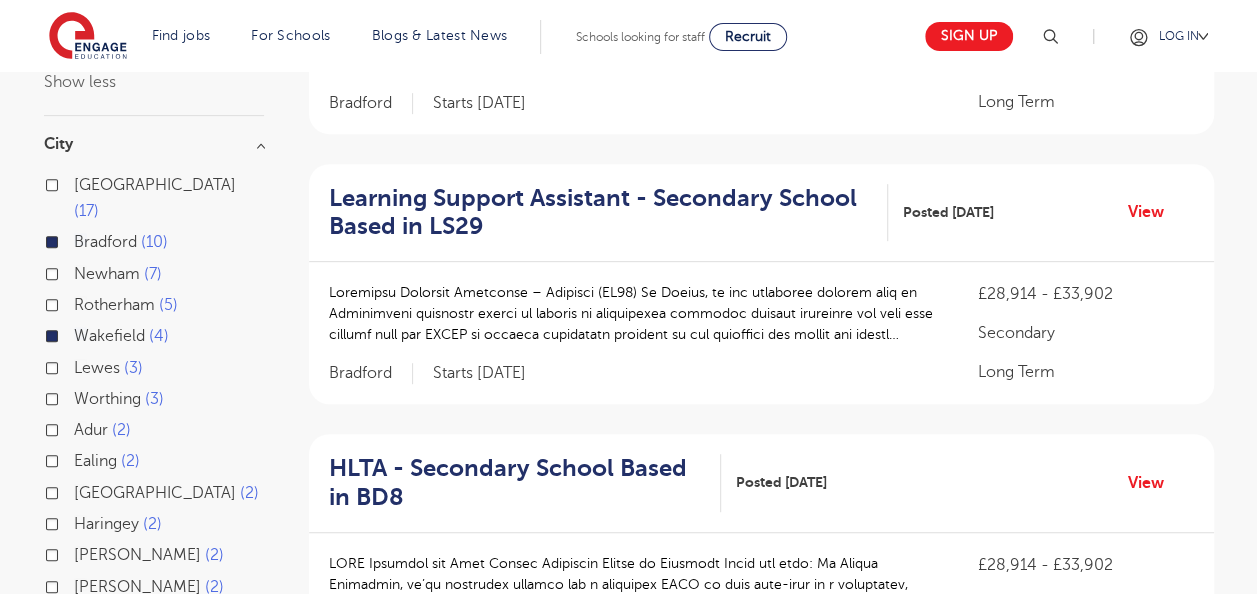 click on "Leeds   17" at bounding box center [169, 198] 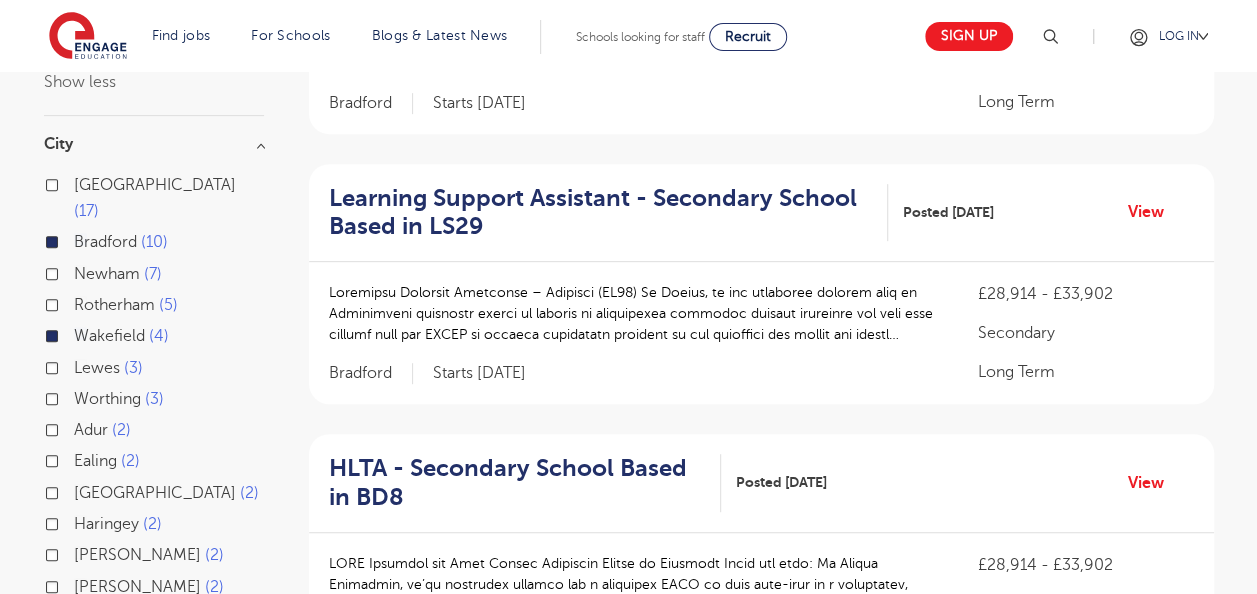 click on "Leeds   17" at bounding box center [80, 182] 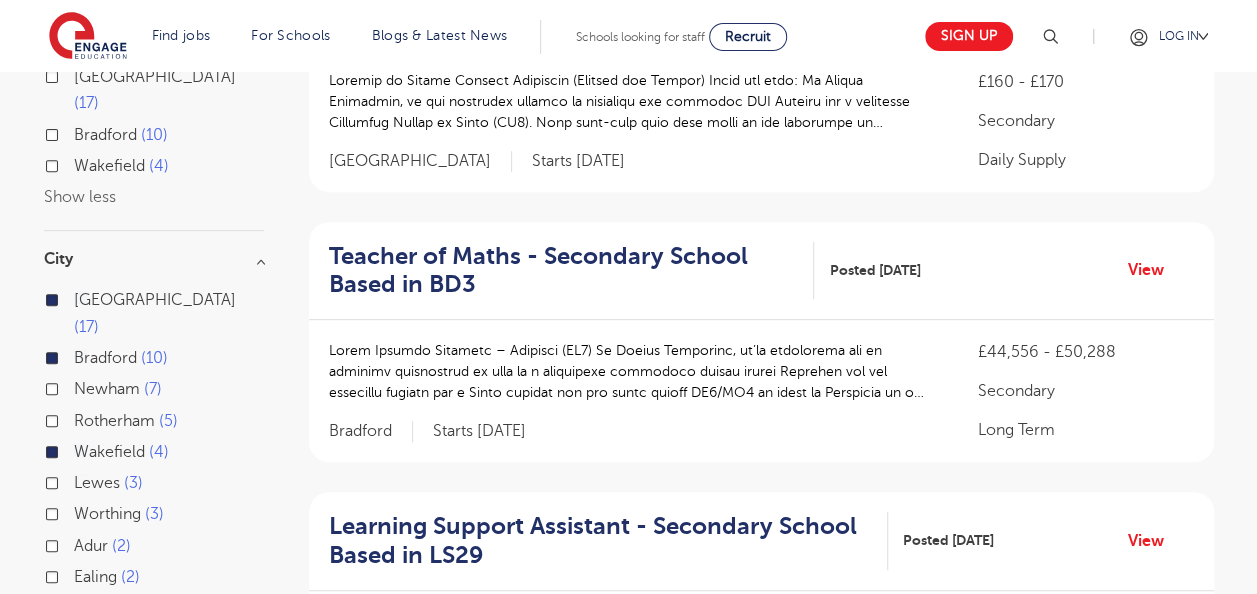 scroll, scrollTop: 294, scrollLeft: 0, axis: vertical 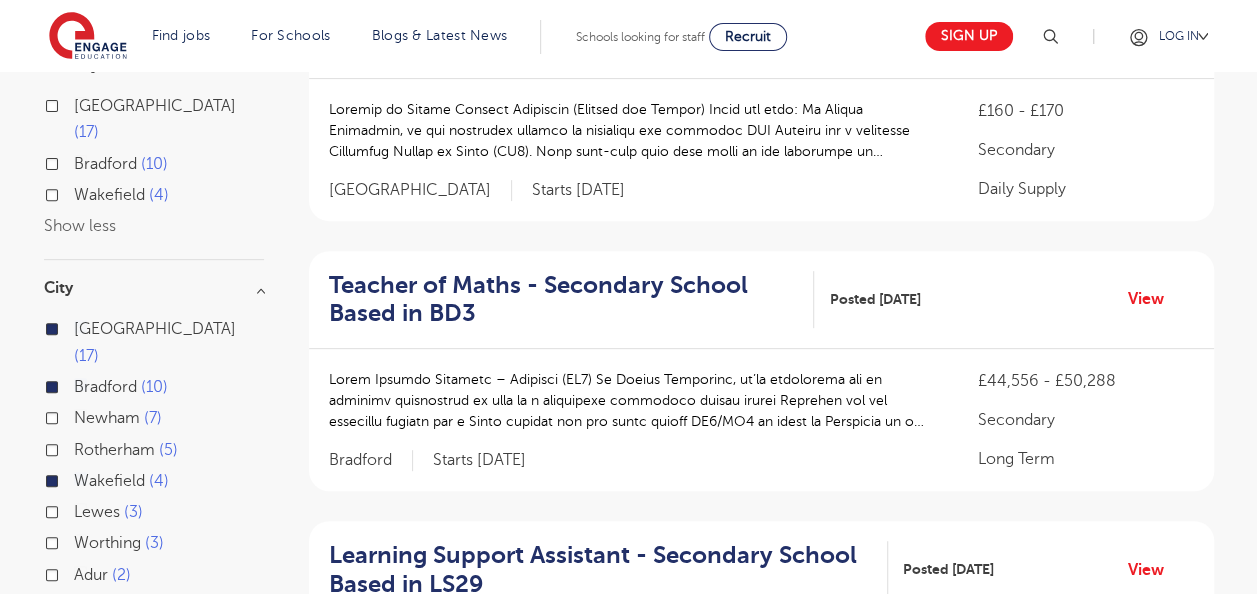 click on "Leeds   17       Bradford   10       Newham   7       Rotherham   5       Wakefield   4       Lewes   3       Worthing   3       Adur   2       Ealing   2       Eastbourne   2       Haringey   2       Rother   2       Welwyn Hatfield   2       Barking And Dagenham   1       Barnet   1       Camden   1       Crawley   1       Guildford   1       Hackney   1       Hastings   1   Show less" at bounding box center (154, 645) 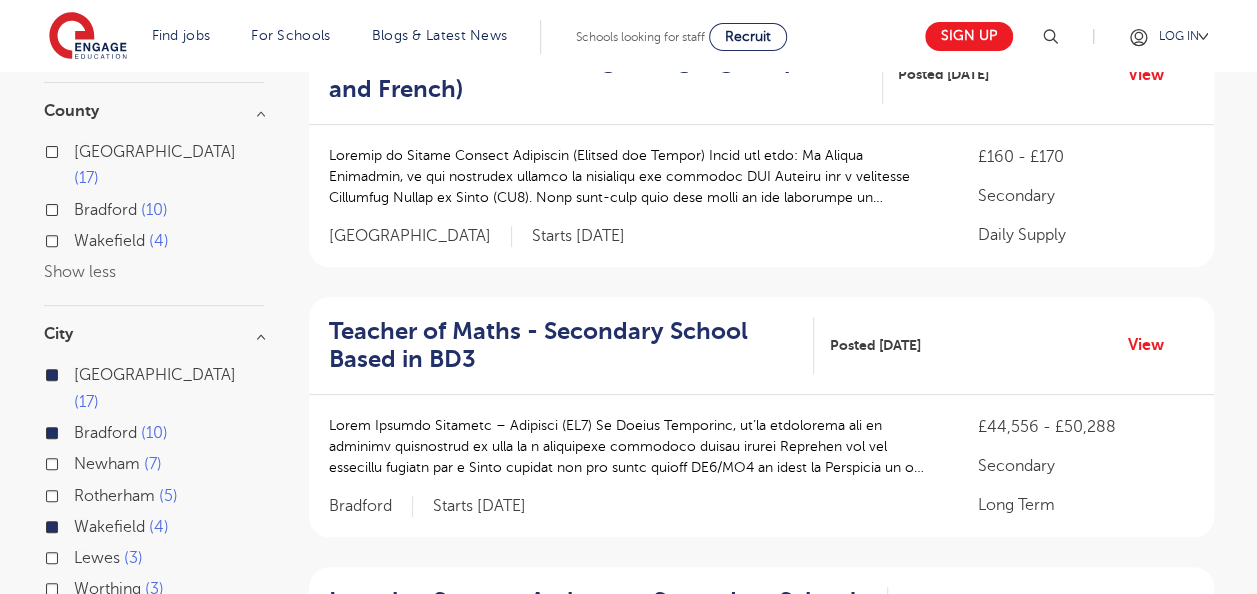 scroll, scrollTop: 241, scrollLeft: 0, axis: vertical 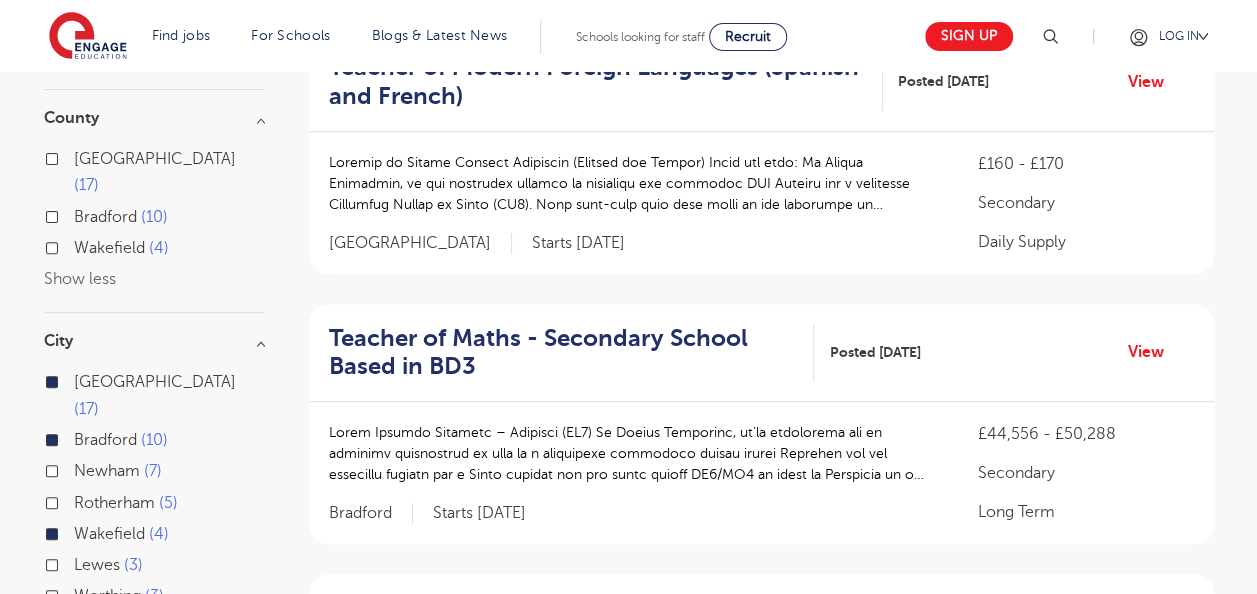 click on "Filters Start Date     September   29       July   2   Show more County     Leeds   17       Bradford   10       Wakefield   4   Show less City     Leeds   17       Bradford   10       Newham   7       Rotherham   5       Wakefield   4       Lewes   3       Worthing   3       Adur   2       Ealing   2       Eastbourne   2       Haringey   2       Rother   2       Welwyn Hatfield   2       Barking And Dagenham   1       Barnet   1       Camden   1       Crawley   1       Guildford   1       Hackney   1       Hastings   1   Show less Job Type     Daily Supply   13       Long Term   13       Support Services   5   Sector     Primary   39       Secondary   31       All Through   4   Show more
Cancel
View Results
NEWEST OLDEST
Save job alert
31 RESULTS
Teacher of Modern Foreign Languages (Spanish and French)
Posted 17/07/25
£160 - £170 1" at bounding box center [629, 1436] 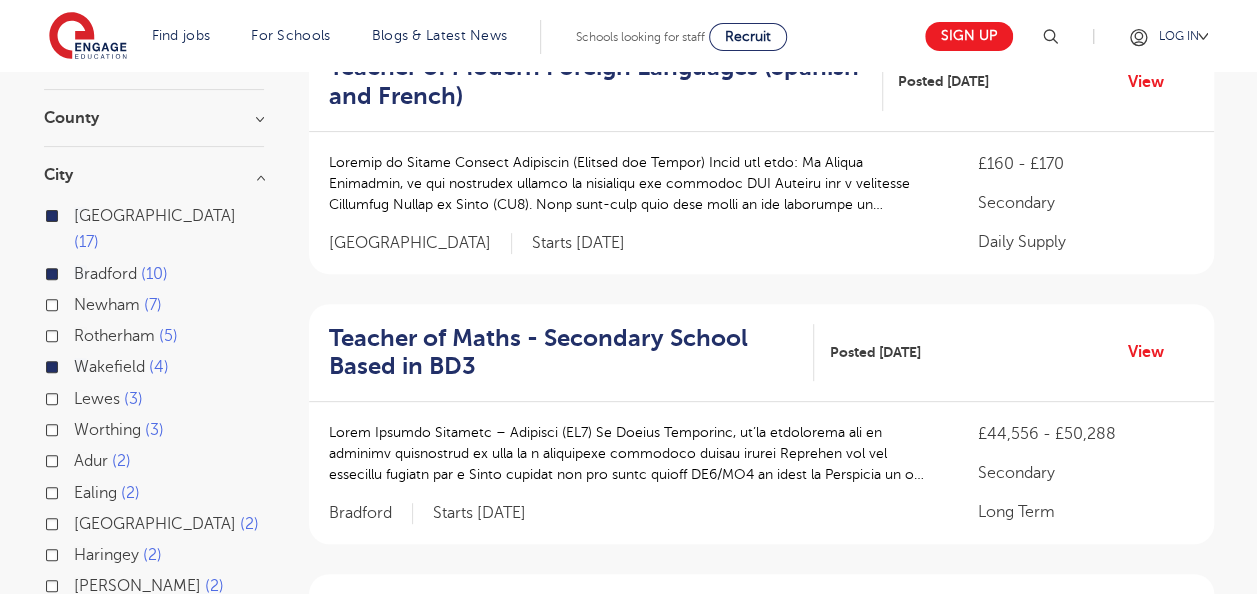 click on "City" at bounding box center [154, 175] 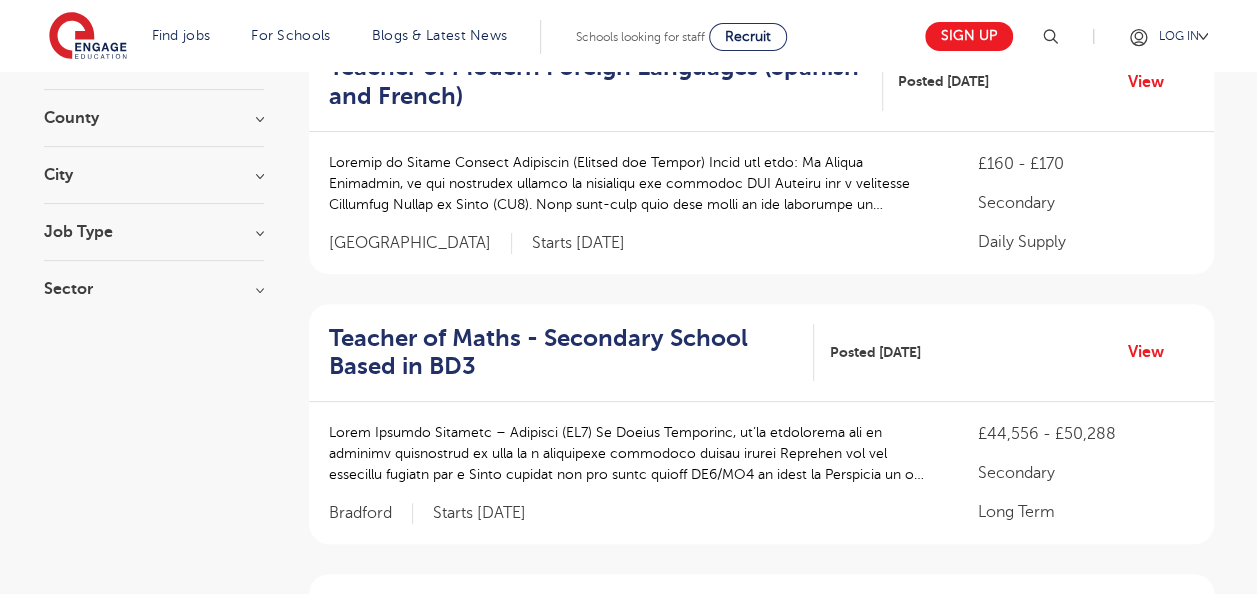 click on "Filters Start Date     September   29       July   2   Show more County     Leeds   17       Bradford   10       Wakefield   4   Show less City     Leeds   17       Bradford   10       Newham   7       Rotherham   5       Wakefield   4       Lewes   3       Worthing   3       Adur   2       Ealing   2       Eastbourne   2       Haringey   2       Rother   2       Welwyn Hatfield   2       Barking And Dagenham   1       Barnet   1       Camden   1       Crawley   1       Guildford   1       Hackney   1       Hastings   1   Show less Job Type     Daily Supply   13       Long Term   13       Support Services   5   Sector     Primary   39       Secondary   31       All Through   4   Show more
Cancel
View Results
NEWEST OLDEST
Save job alert
31 RESULTS
Teacher of Modern Foreign Languages (Spanish and French)
Posted 17/07/25
£160 - £170 1" at bounding box center (629, 1436) 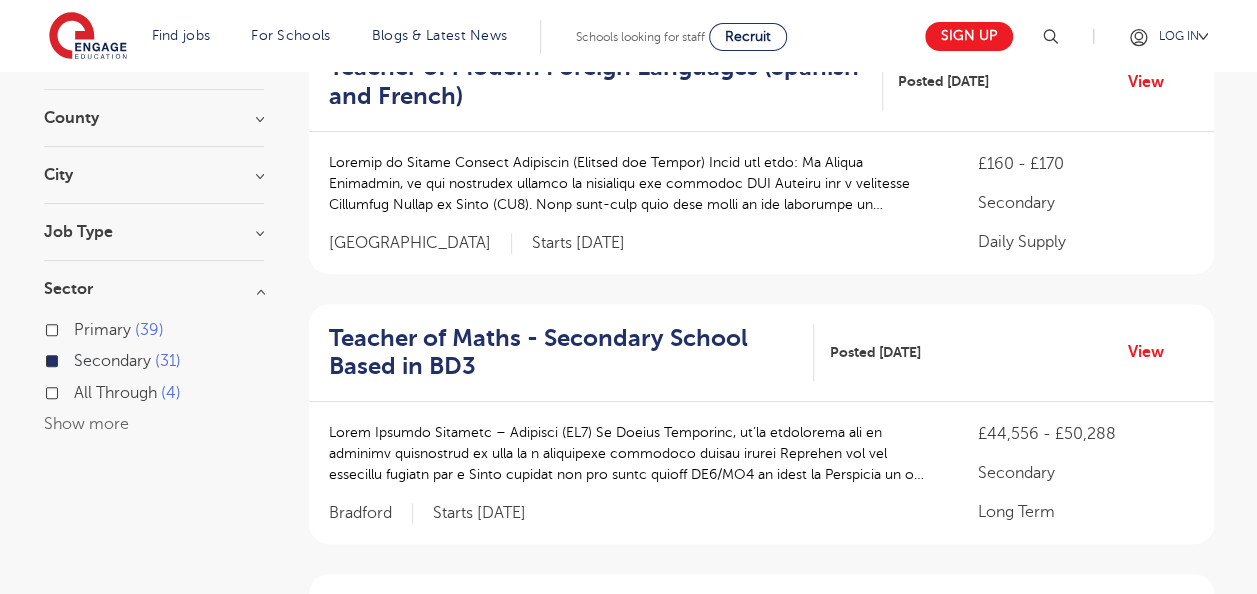 click on "Sector" at bounding box center [154, 289] 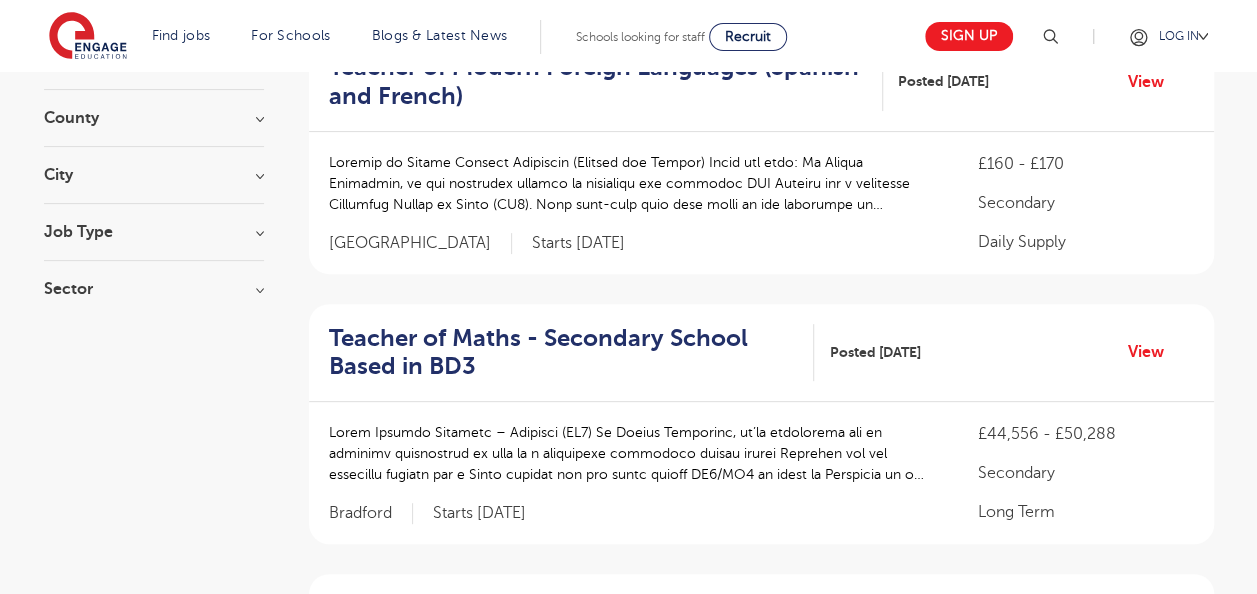 click on "Job Type" at bounding box center [154, 232] 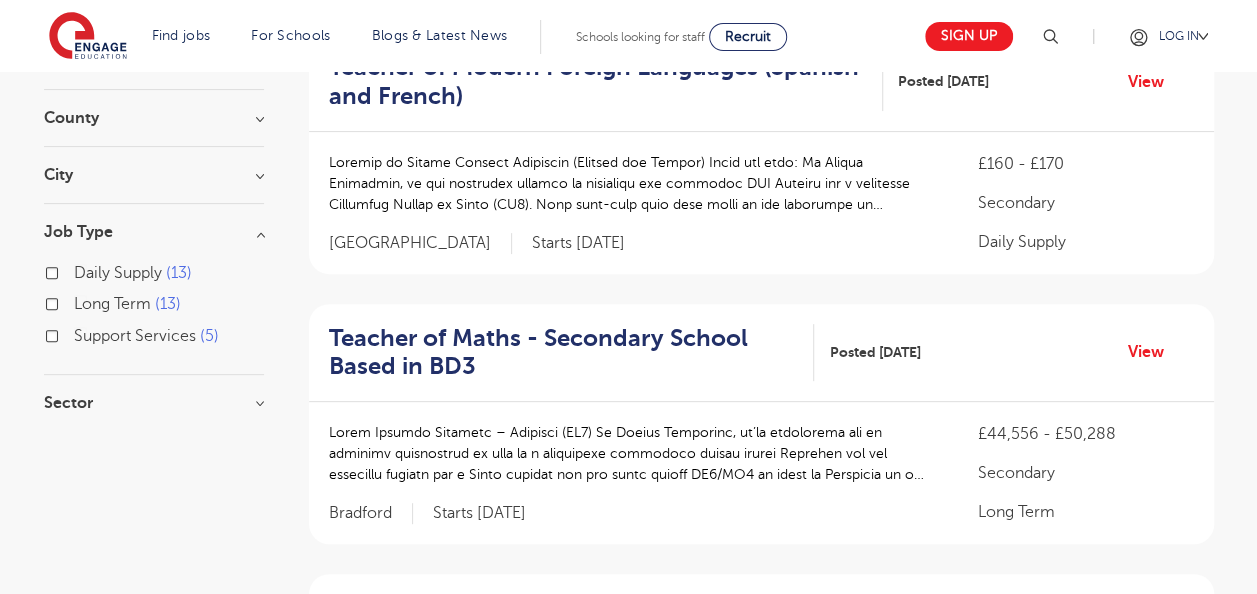 click on "Daily Supply   13" at bounding box center (154, 275) 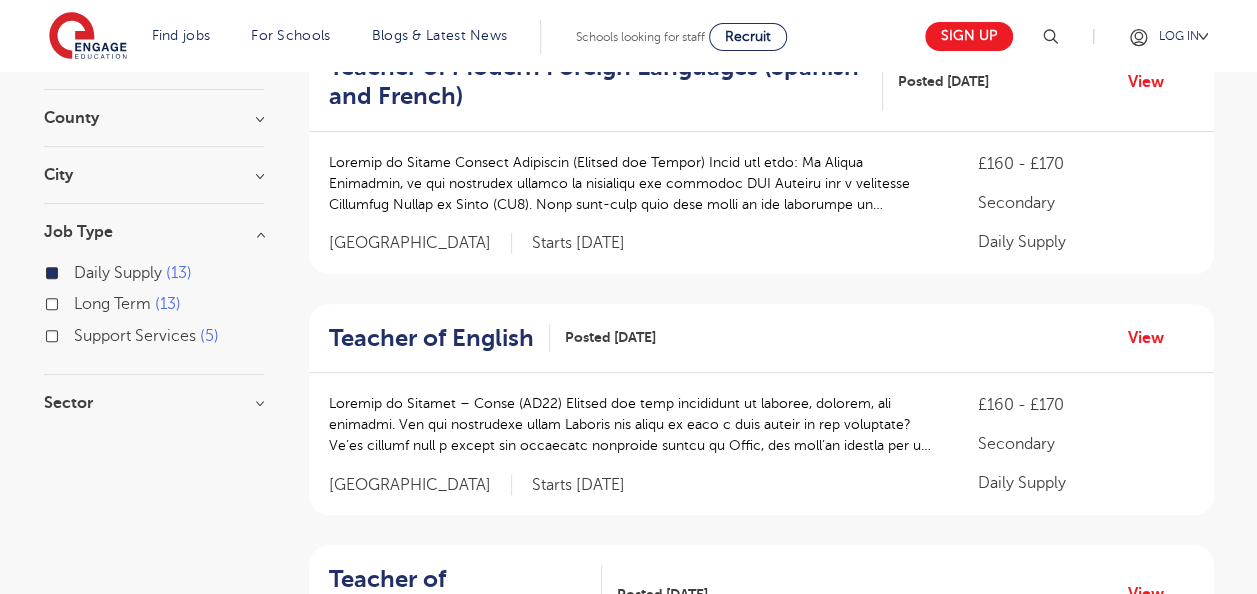 click on "Daily Supply   13" at bounding box center [154, 275] 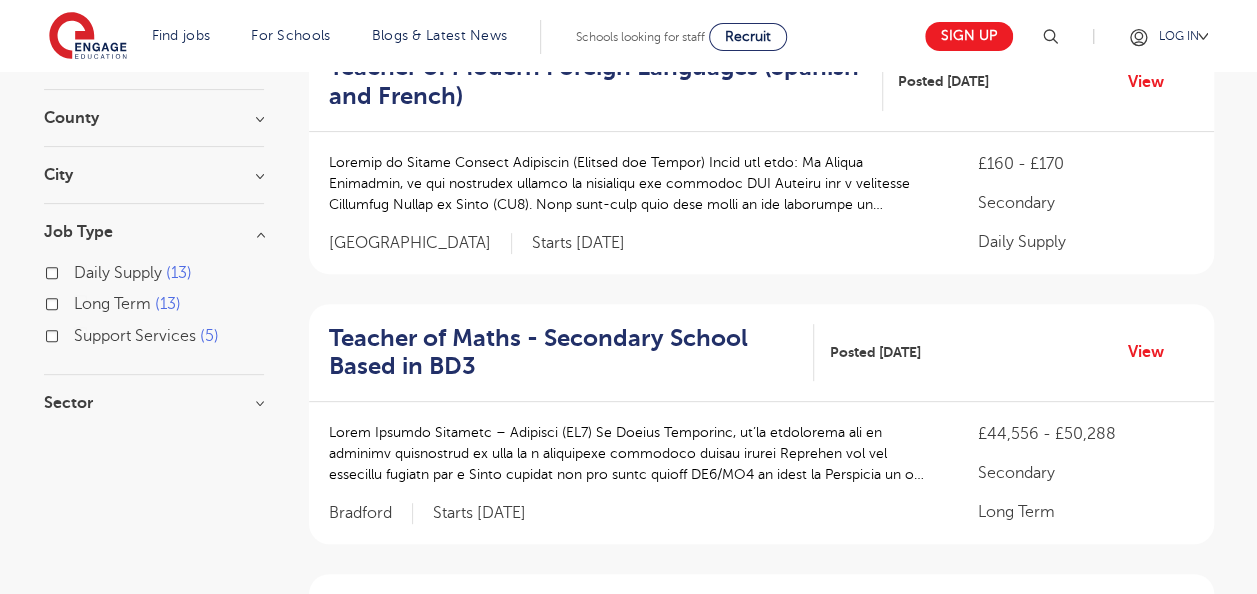 click on "Support Services   5" at bounding box center (146, 336) 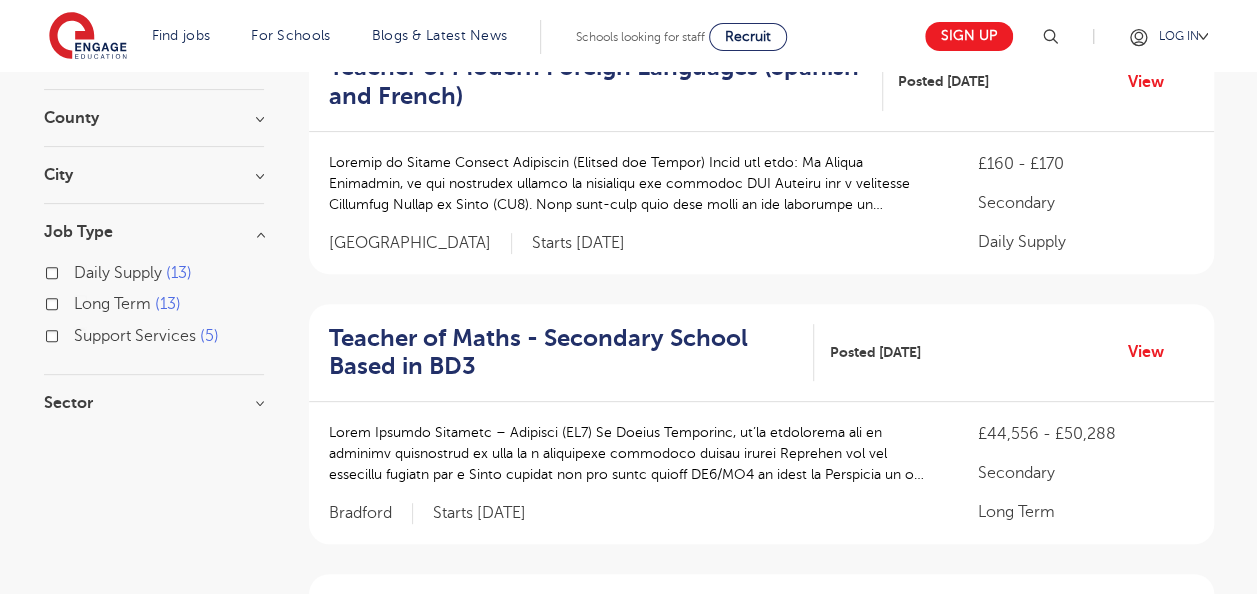 click on "Support Services   5" at bounding box center (80, 333) 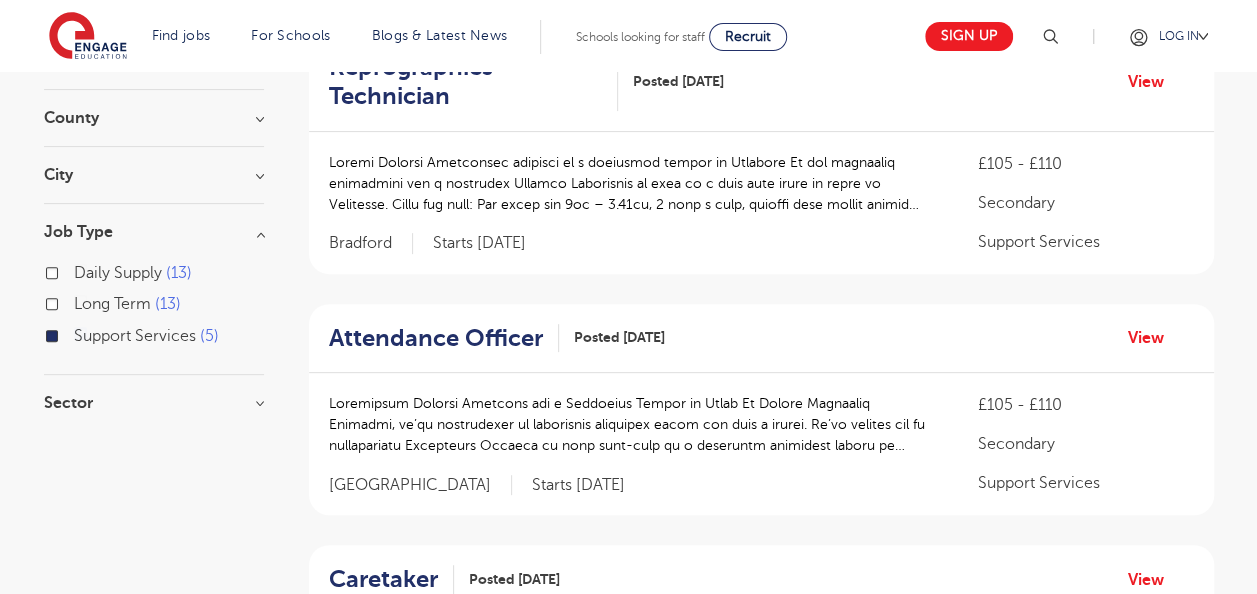 click on "Support Services   5" at bounding box center (146, 336) 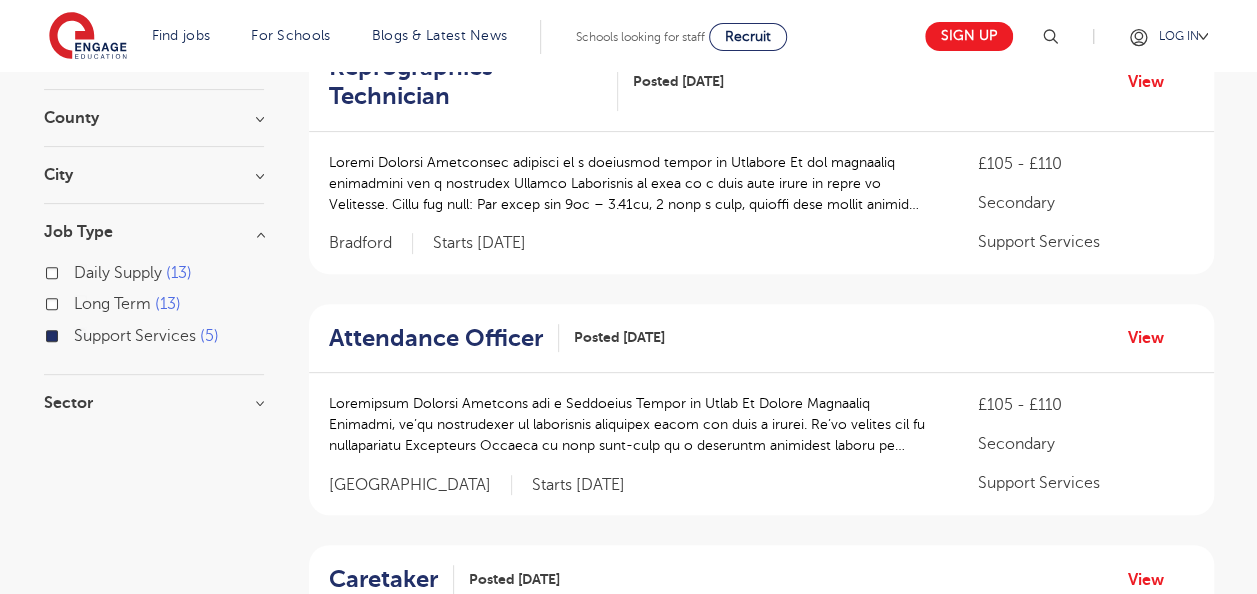 click on "Support Services   5" at bounding box center (80, 333) 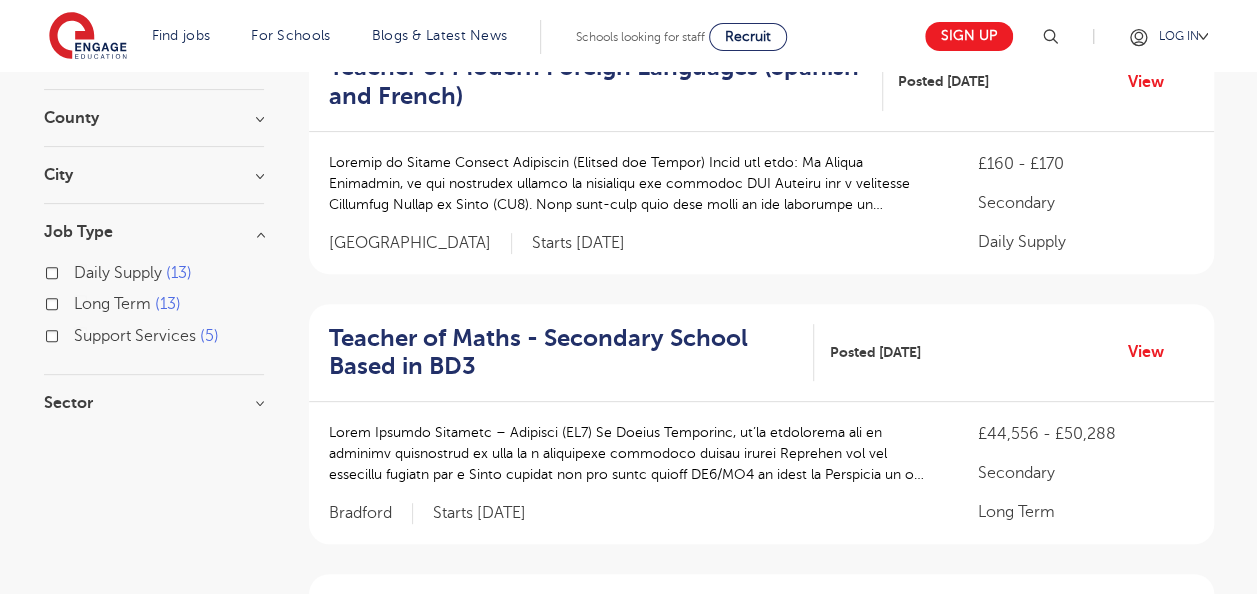 click on "Daily Supply   13" at bounding box center (133, 273) 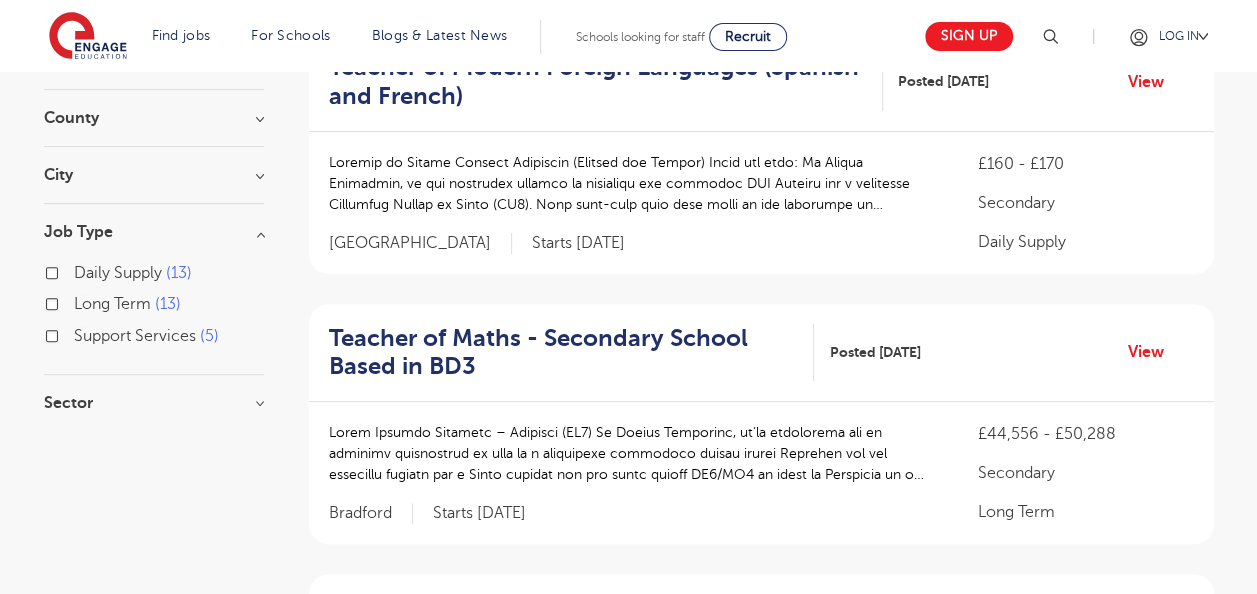 click on "Daily Supply   13" at bounding box center [80, 270] 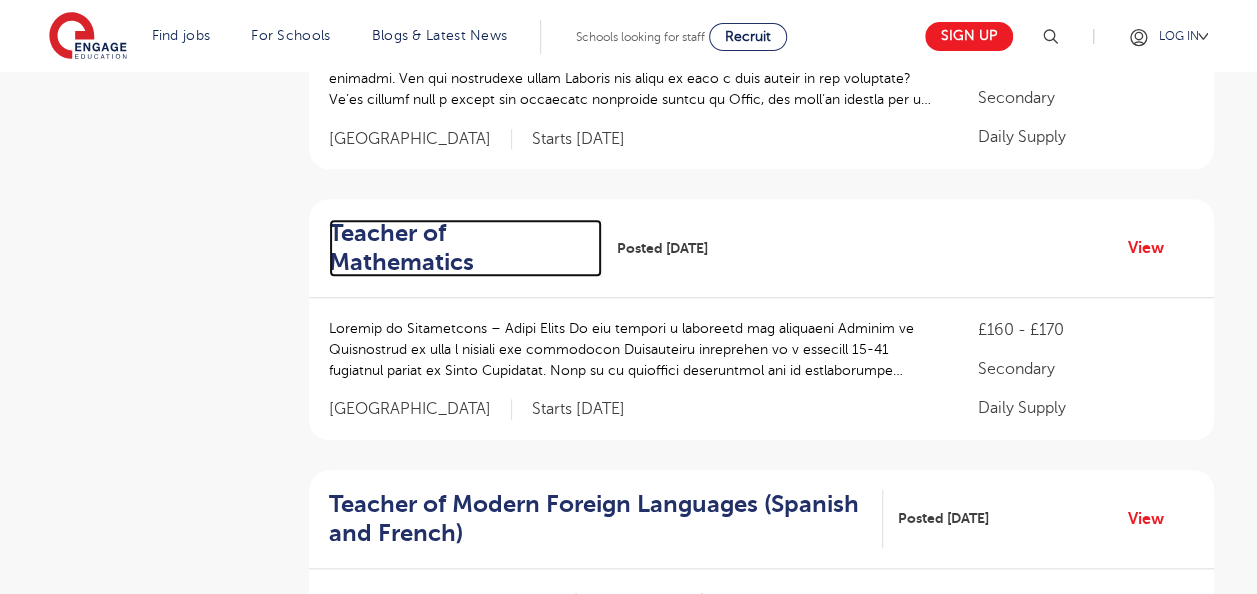 click on "Teacher of Mathematics" at bounding box center [457, 248] 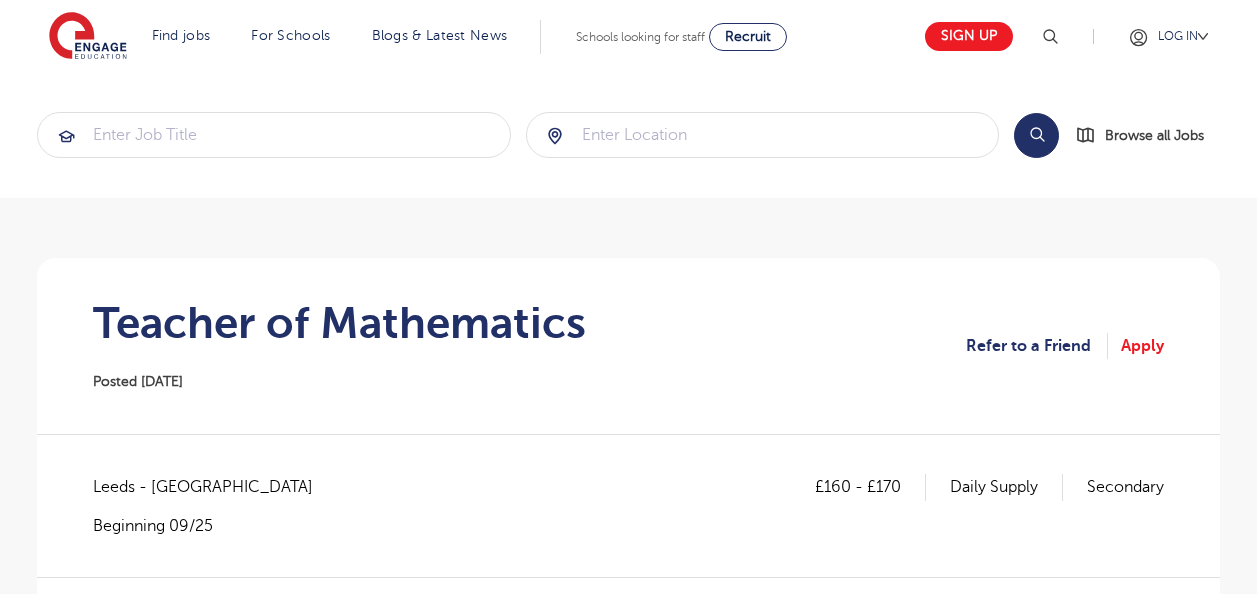 scroll, scrollTop: 0, scrollLeft: 0, axis: both 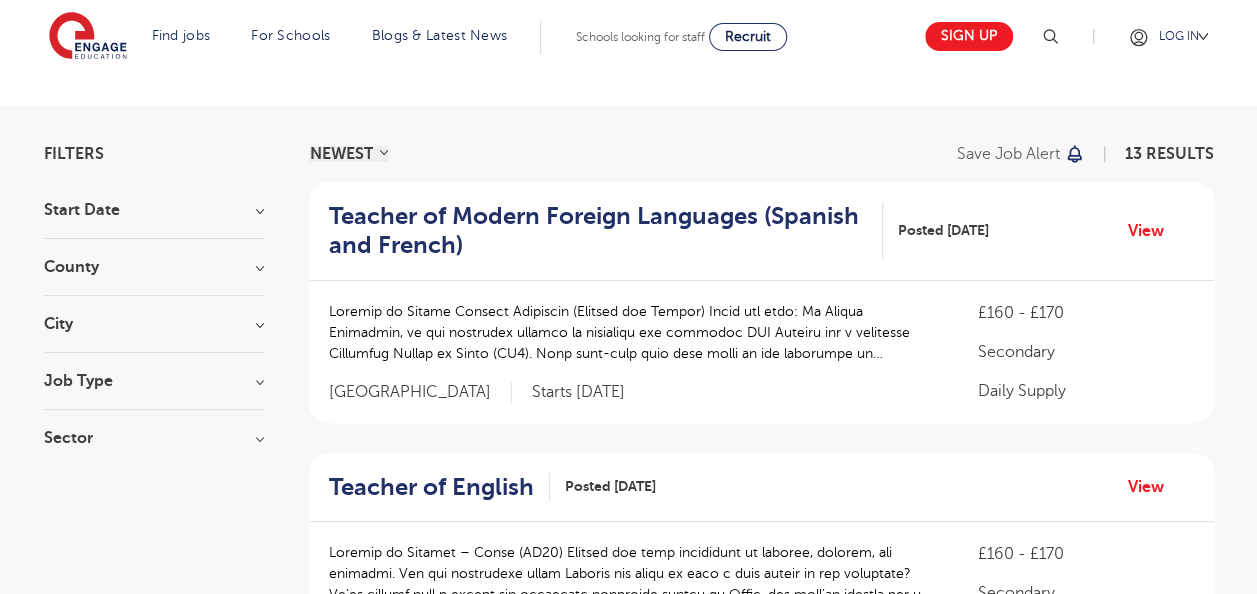 click on "Filters Start Date     September   12       July   1   Show more County     Leeds   13   Show more City     Leeds   13       Eastbourne   2       Lewes   2       Rother   2       Hastings   1   Show more Job Type     Daily Supply   13       Long Term   13       Support Services   5   Sector     Secondary   13       Primary   2       All Through   1   Show more
Cancel
View Results
NEWEST OLDEST
Save job alert
13 RESULTS
Teacher of Modern Foreign Languages (Spanish and French)
Posted 17/07/25
View
£160 - £170
Secondary 1" at bounding box center [629, 1585] 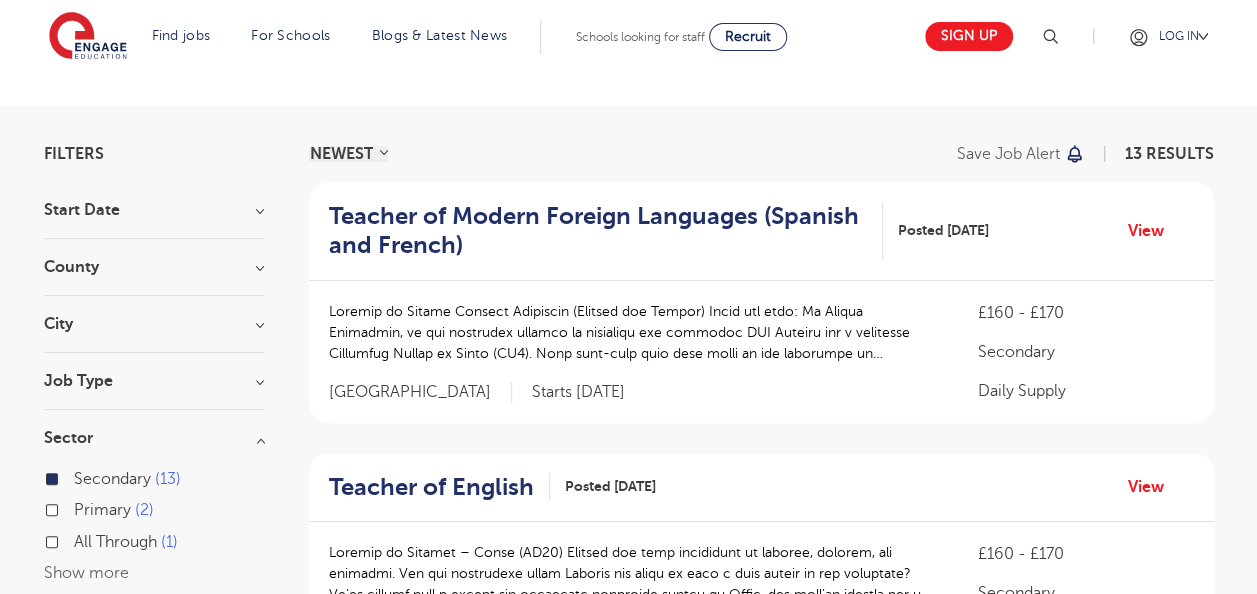 click on "Sector" at bounding box center [154, 438] 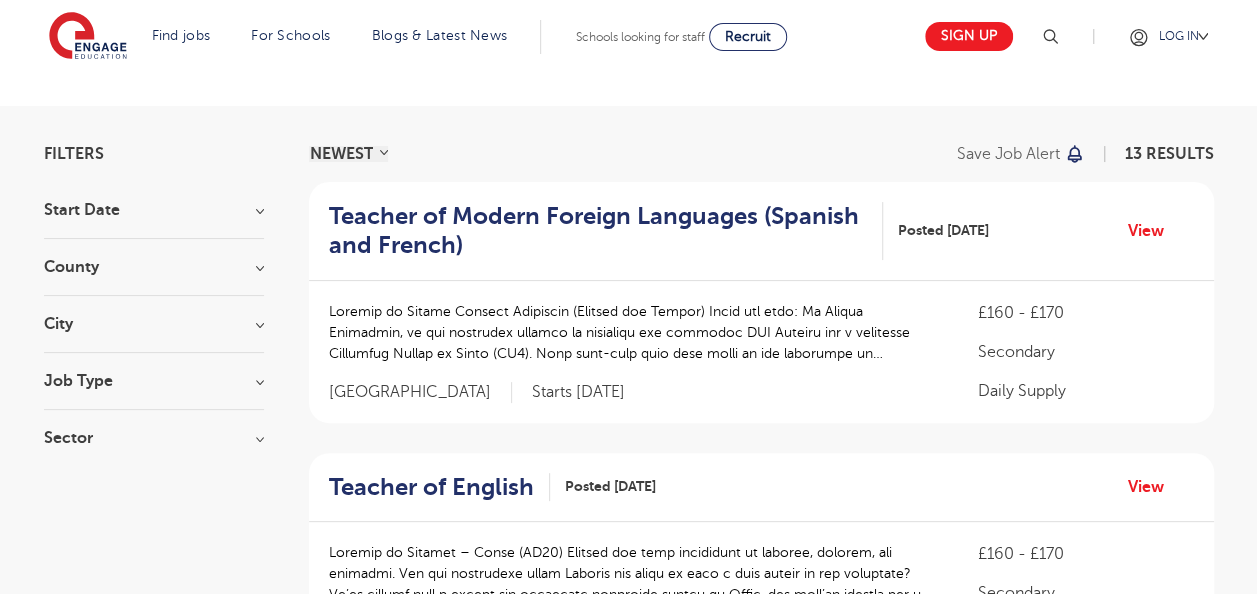 click on "County" at bounding box center [154, 267] 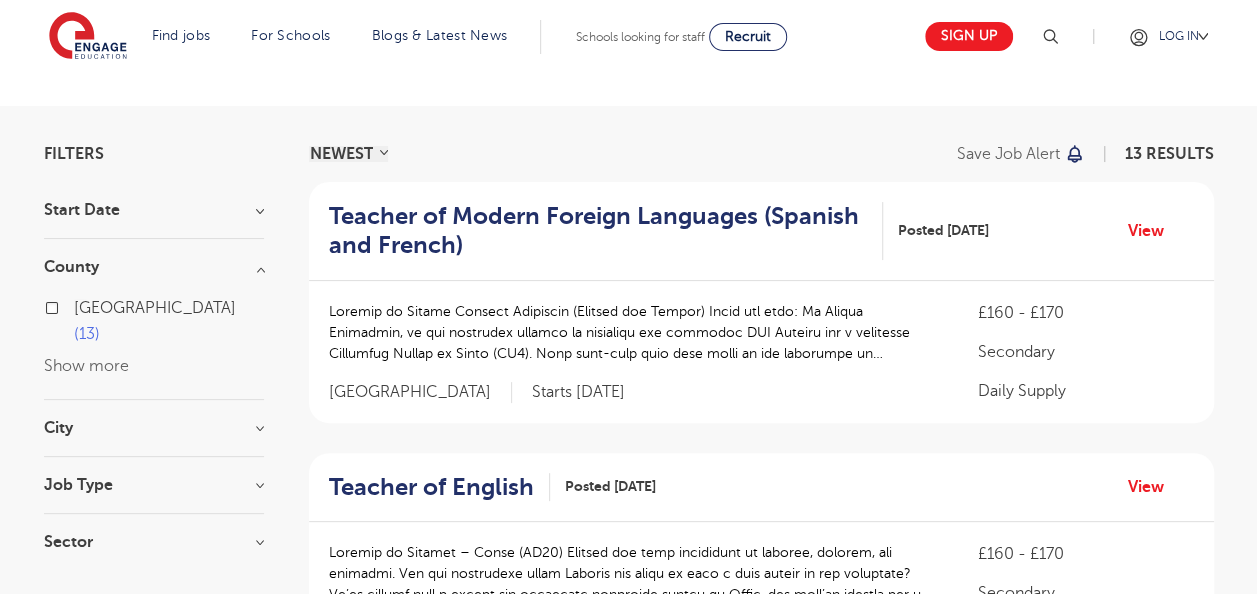 click on "County" at bounding box center [154, 267] 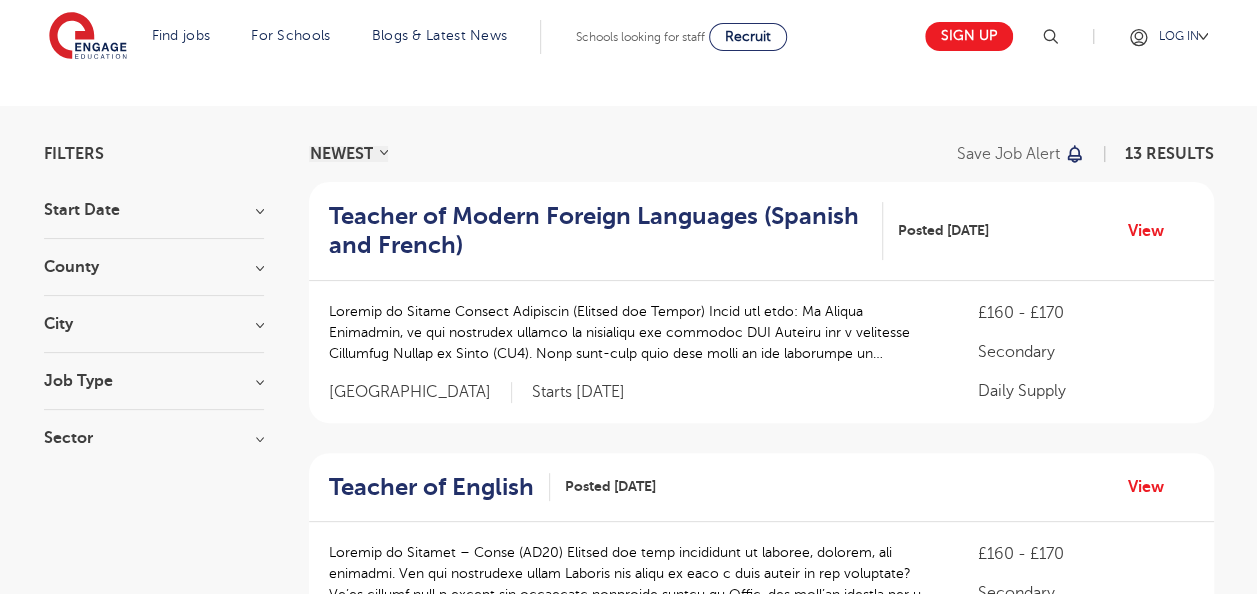 click on "City" at bounding box center (154, 324) 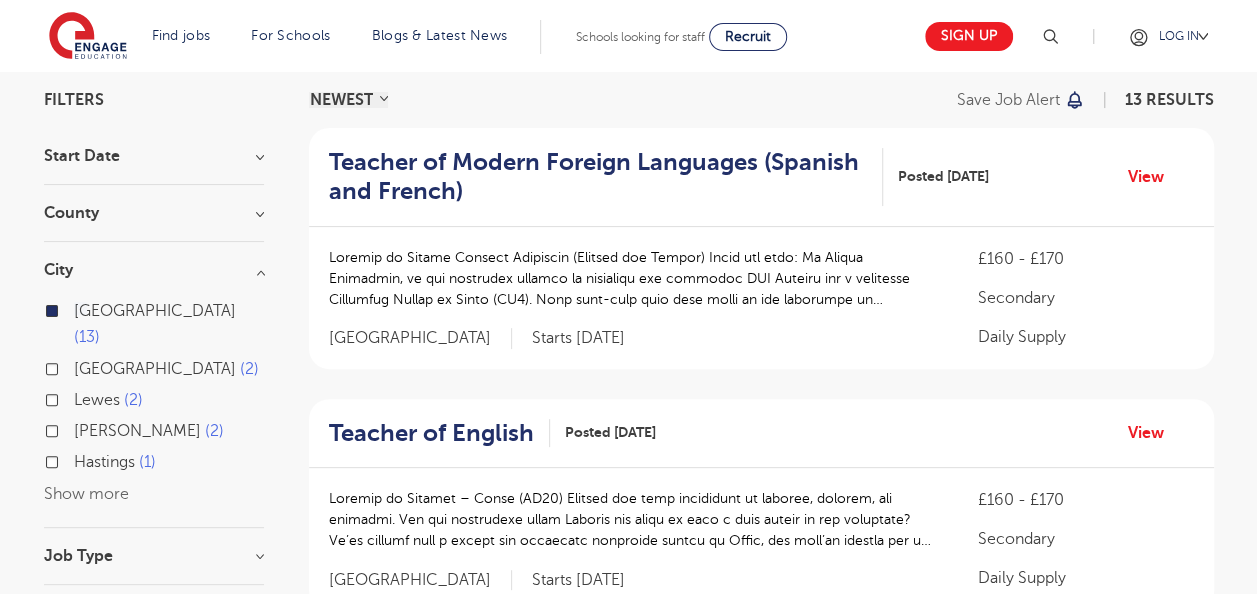 scroll, scrollTop: 152, scrollLeft: 0, axis: vertical 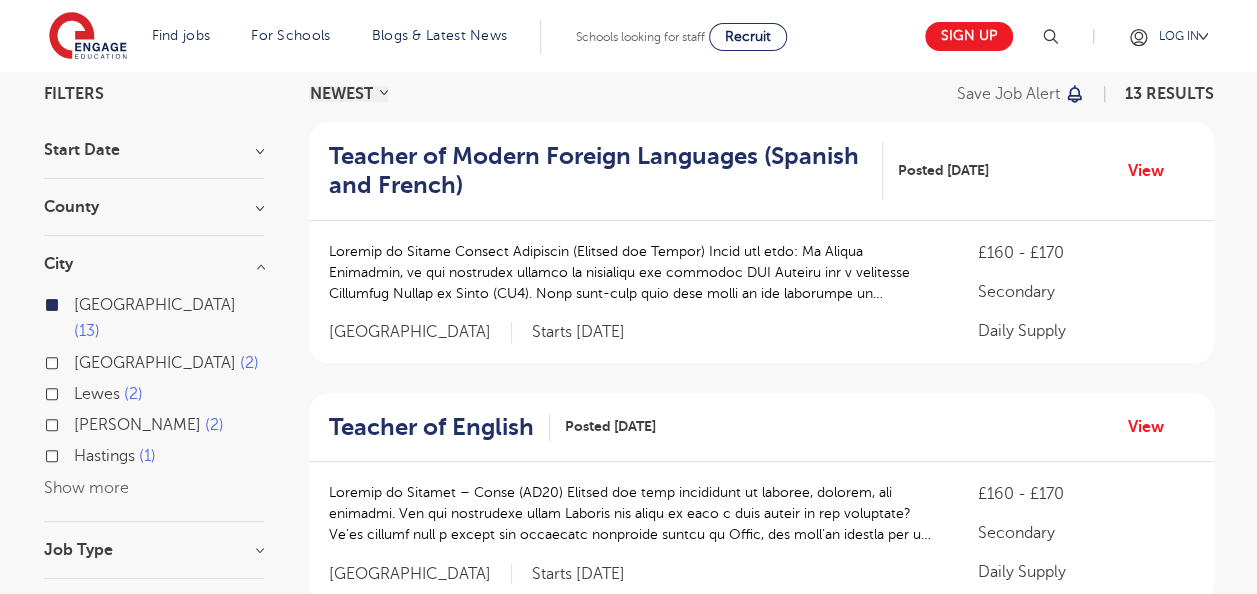 click on "Show more" at bounding box center (86, 488) 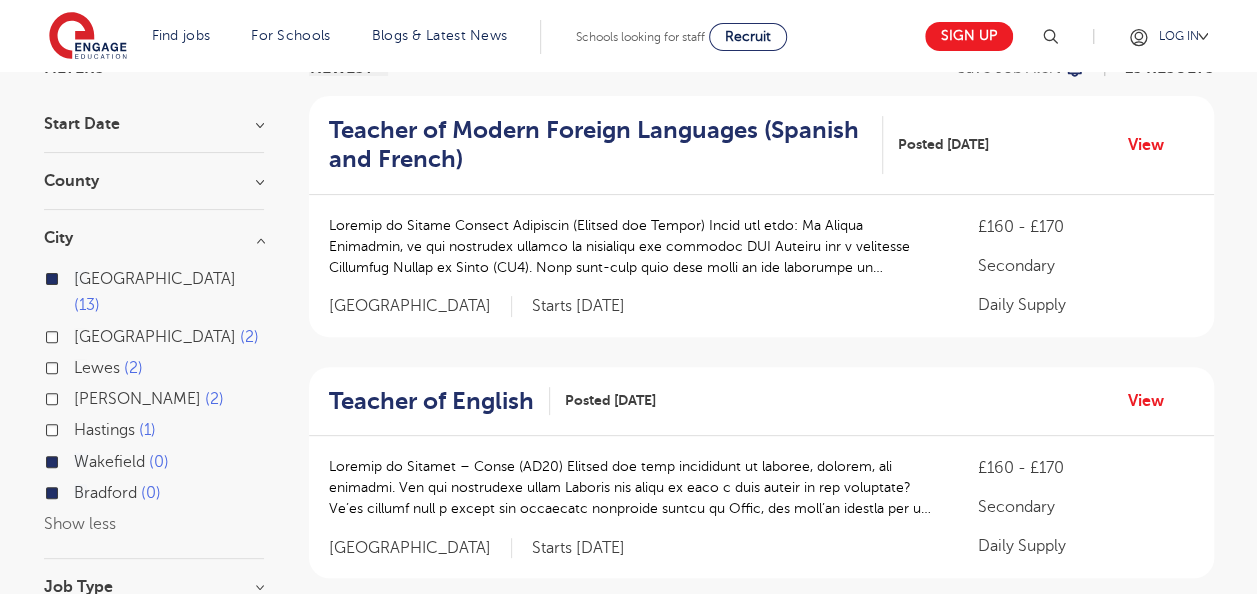 scroll, scrollTop: 178, scrollLeft: 0, axis: vertical 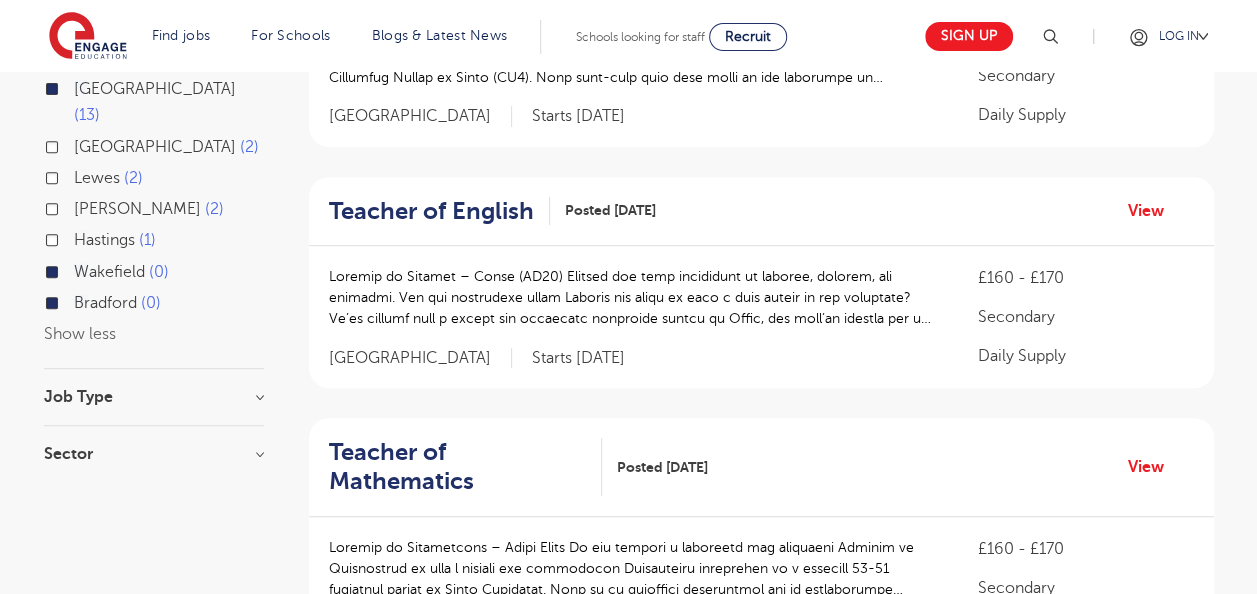 click on "Sector" at bounding box center [154, 454] 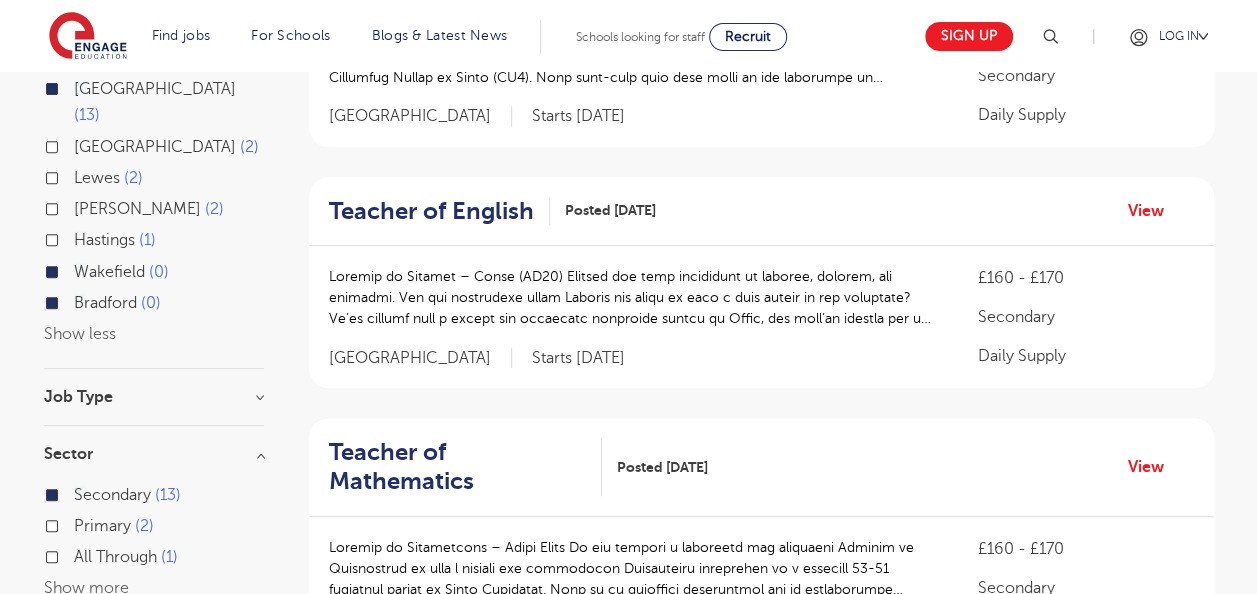 click on "Start Date     September   12       July   1   Show more County     Leeds   13   Show more City     Leeds   13       Eastbourne   2       Lewes   2       Rother   2       Hastings   1       Wakefield   0       Bradford   0   Show less Job Type     Daily Supply   13       Long Term   13       Support Services   5   Sector     Secondary   13       Primary   2       All Through   1   Show more" at bounding box center (154, 274) 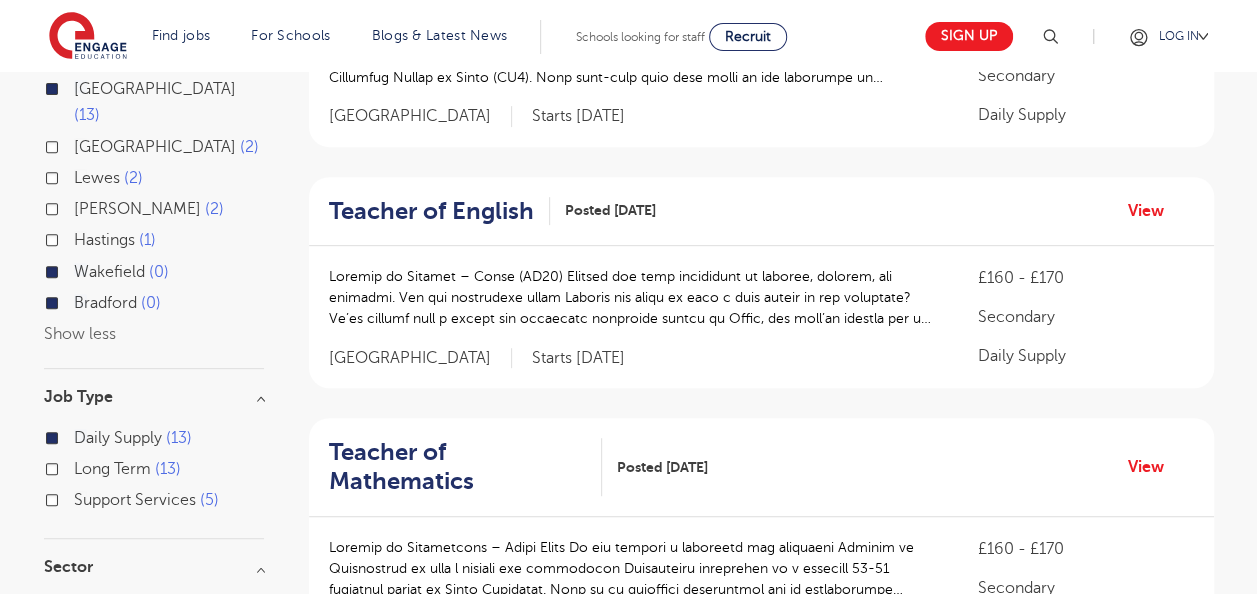click on "Job Type" at bounding box center [154, 397] 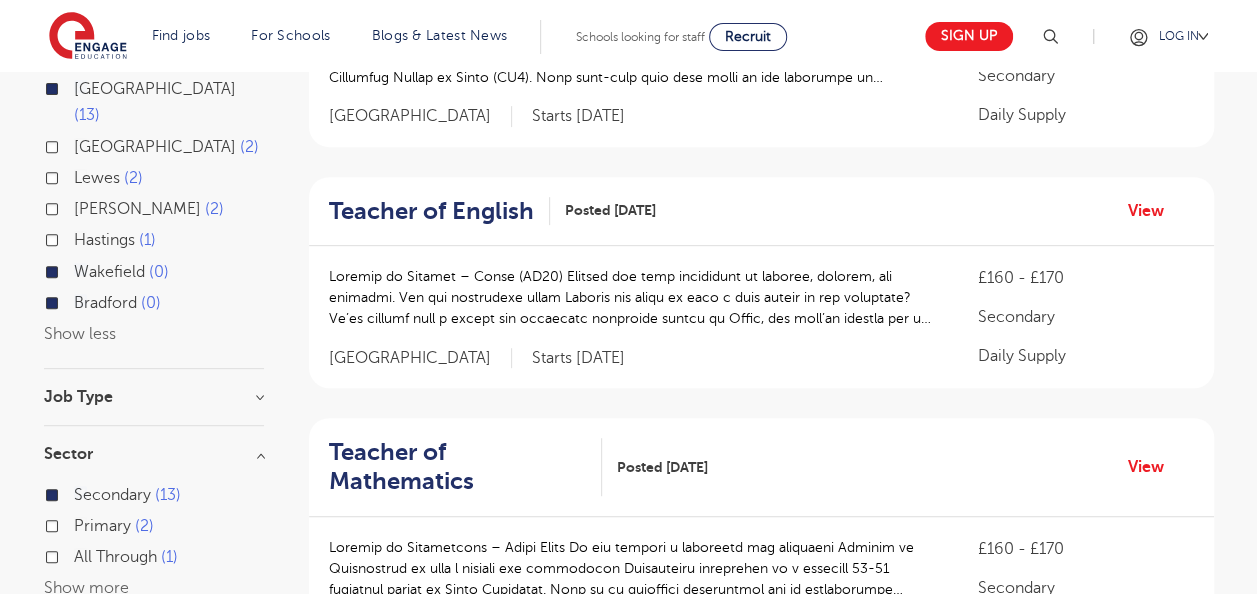 click on "Sector" at bounding box center (154, 454) 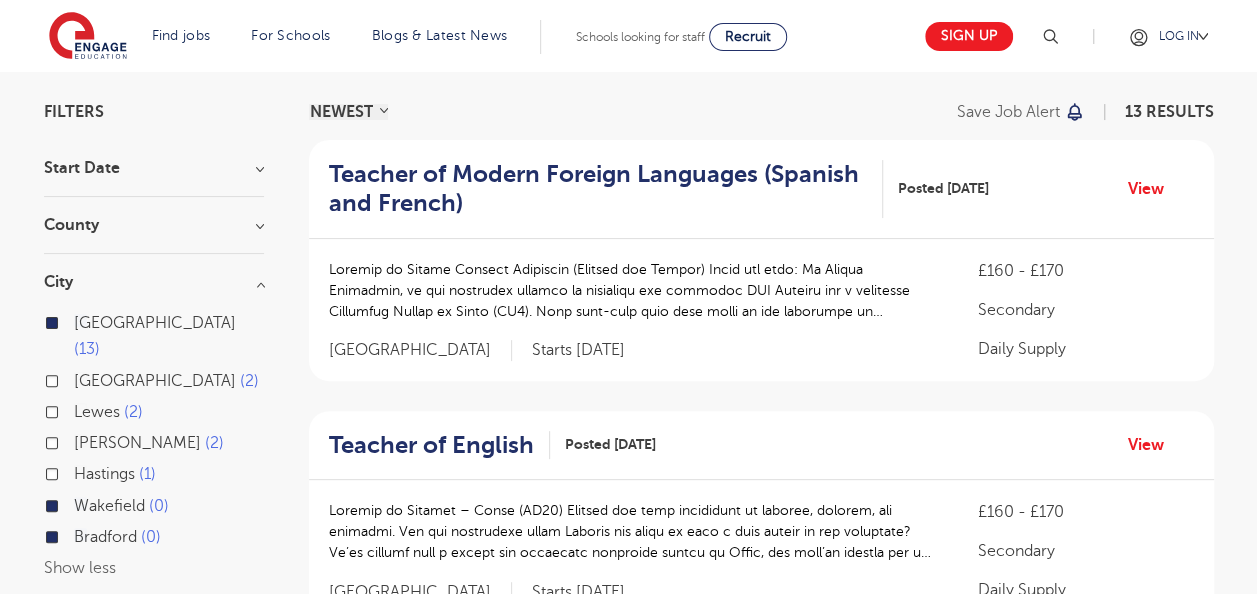 scroll, scrollTop: 134, scrollLeft: 0, axis: vertical 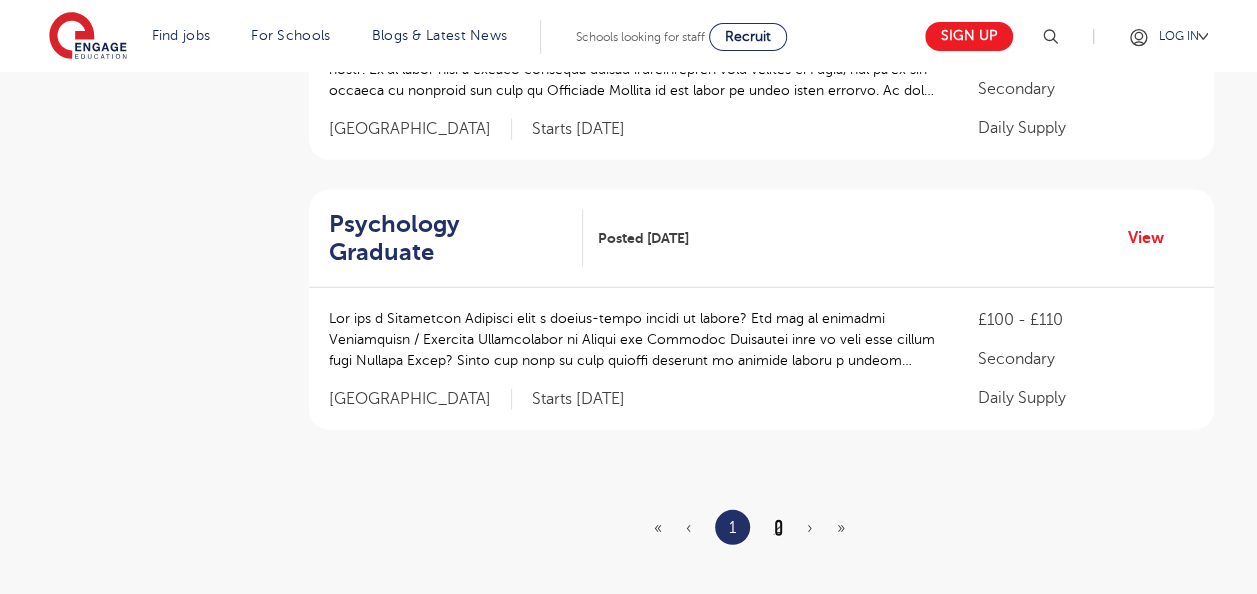 click on "2" at bounding box center [778, 528] 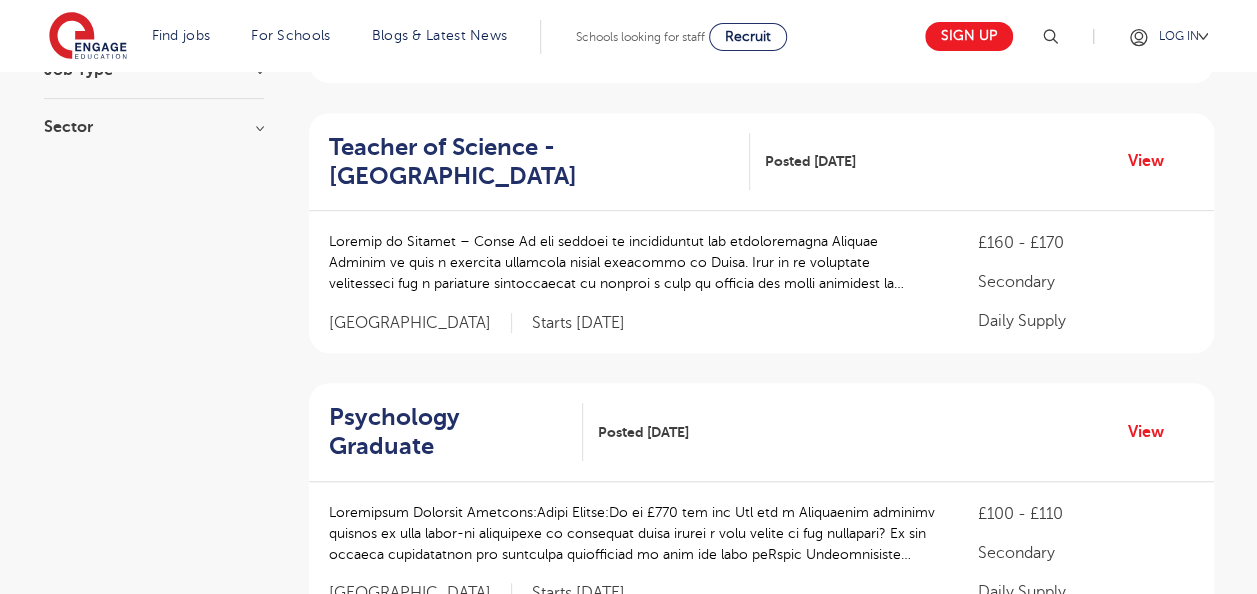 scroll, scrollTop: 400, scrollLeft: 0, axis: vertical 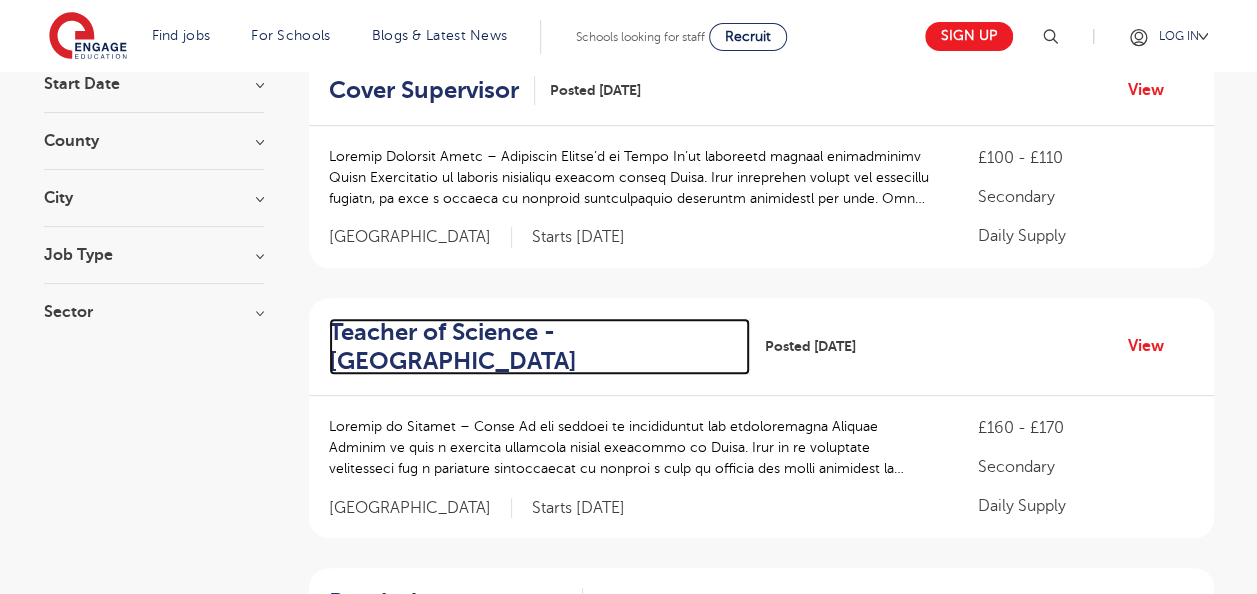 click on "Teacher of Science - Leeds" at bounding box center (531, 347) 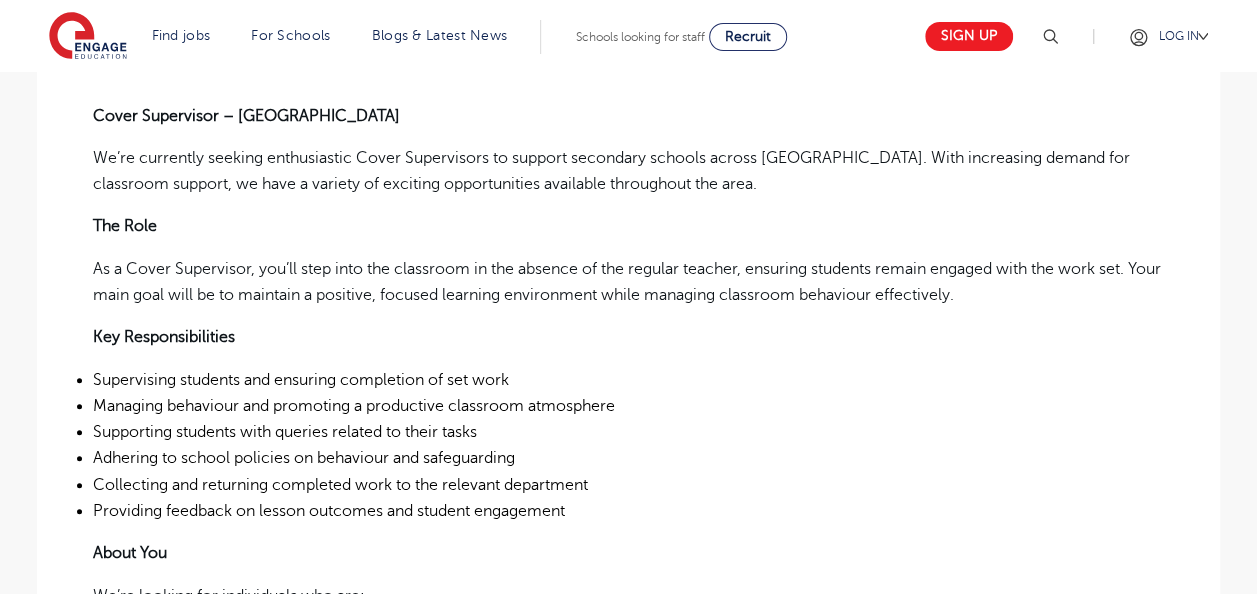 scroll, scrollTop: 539, scrollLeft: 0, axis: vertical 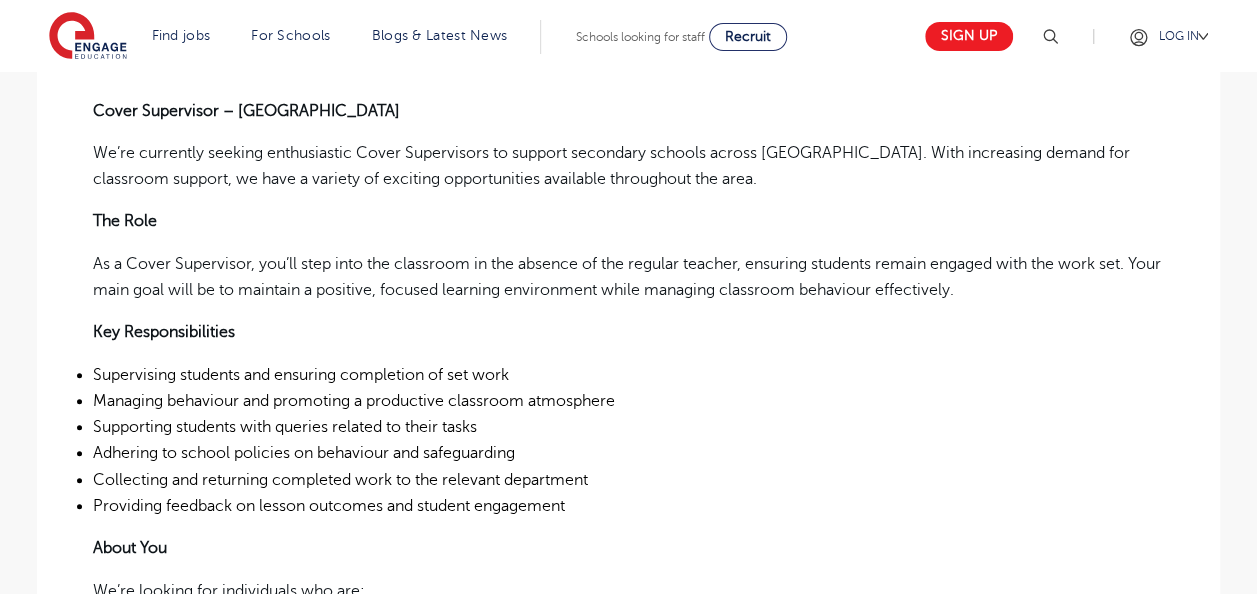 click on "As a Cover Supervisor, you’ll step into the classroom in the absence of the regular teacher, ensuring students remain engaged with the work set. Your main goal will be to maintain a positive, focused learning environment while managing classroom behaviour effectively." at bounding box center (628, 277) 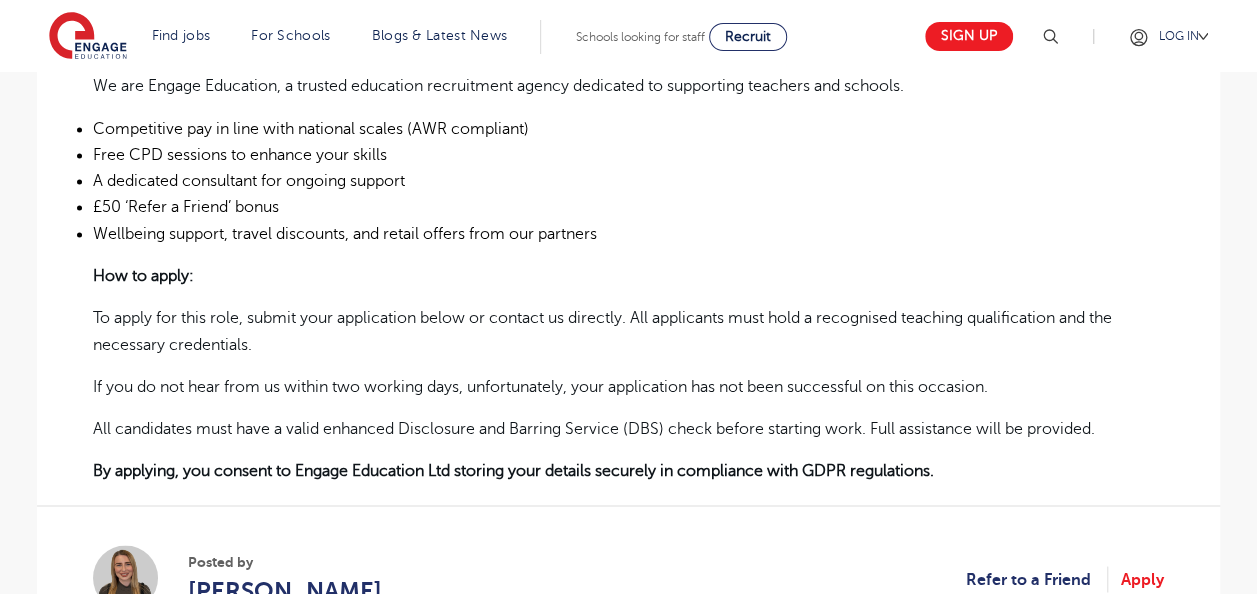 scroll, scrollTop: 1384, scrollLeft: 0, axis: vertical 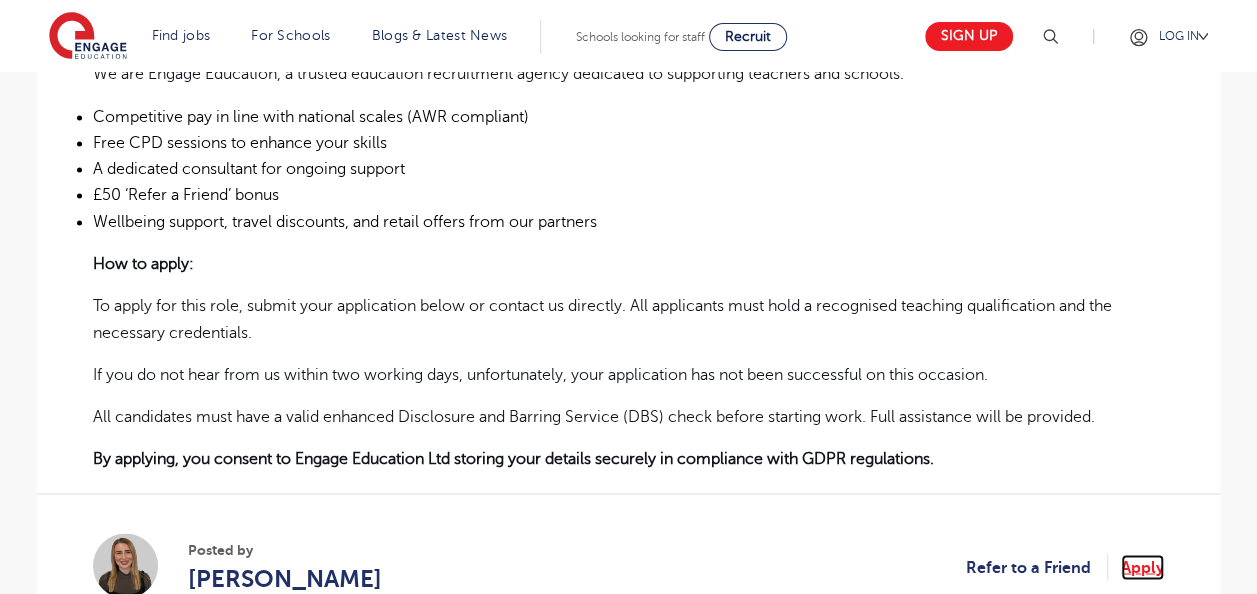 click on "Apply" at bounding box center [1142, 567] 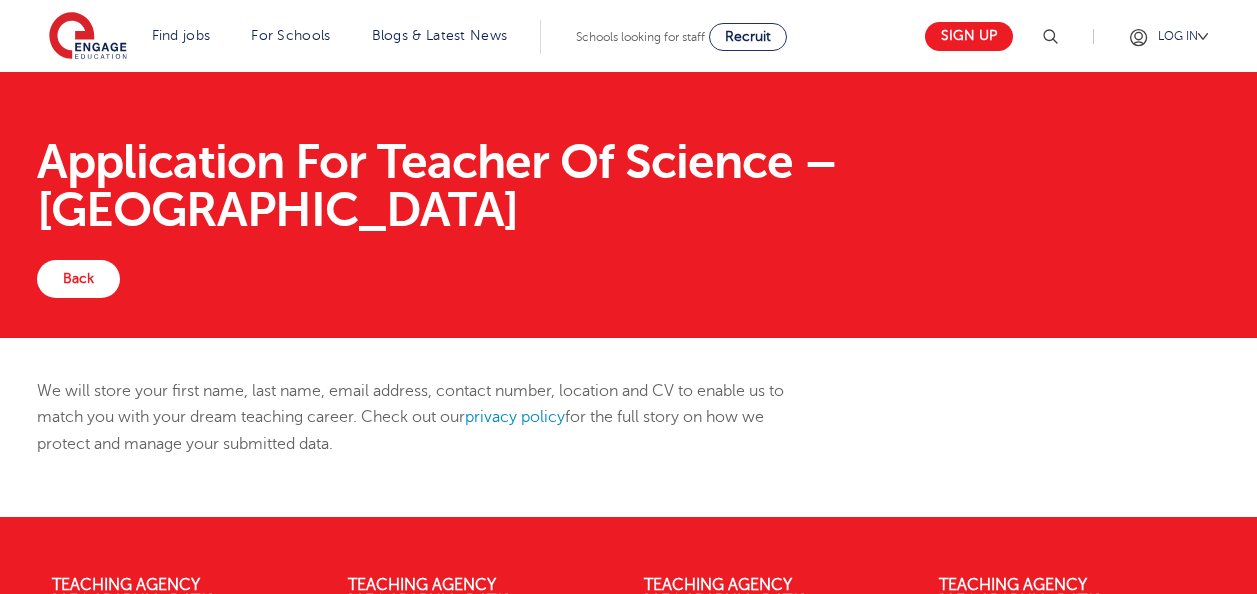 scroll, scrollTop: 0, scrollLeft: 0, axis: both 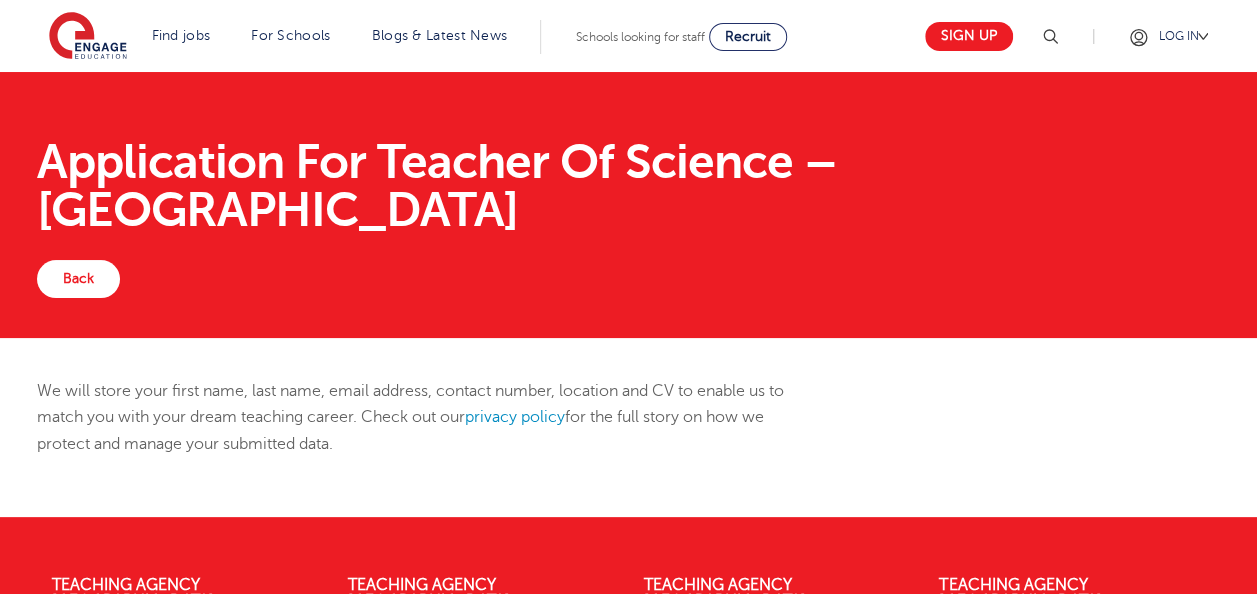 click on "Teaching Agency [STREET_ADDRESS]
Find Us Here
0333 150 8020" at bounding box center [1072, 694] 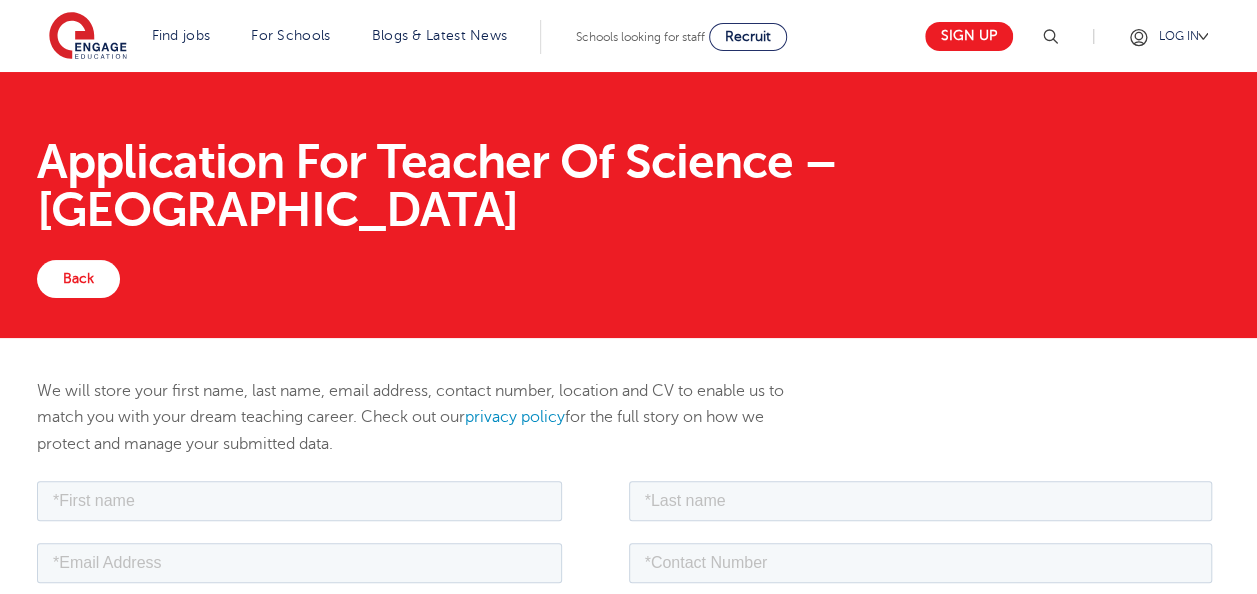 scroll, scrollTop: 0, scrollLeft: 0, axis: both 